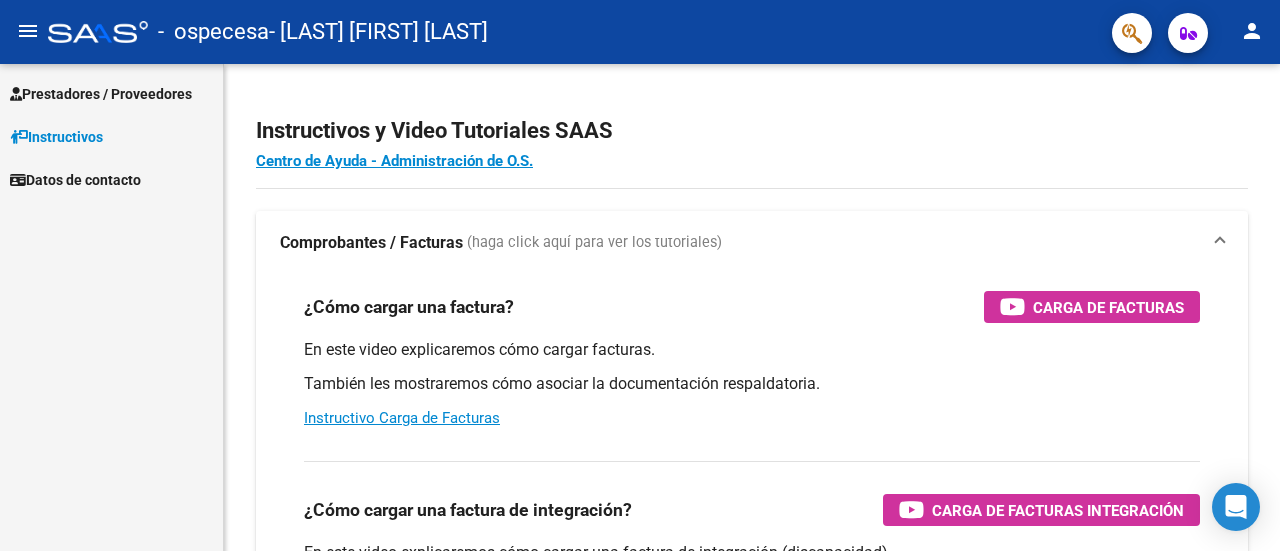 scroll, scrollTop: 0, scrollLeft: 0, axis: both 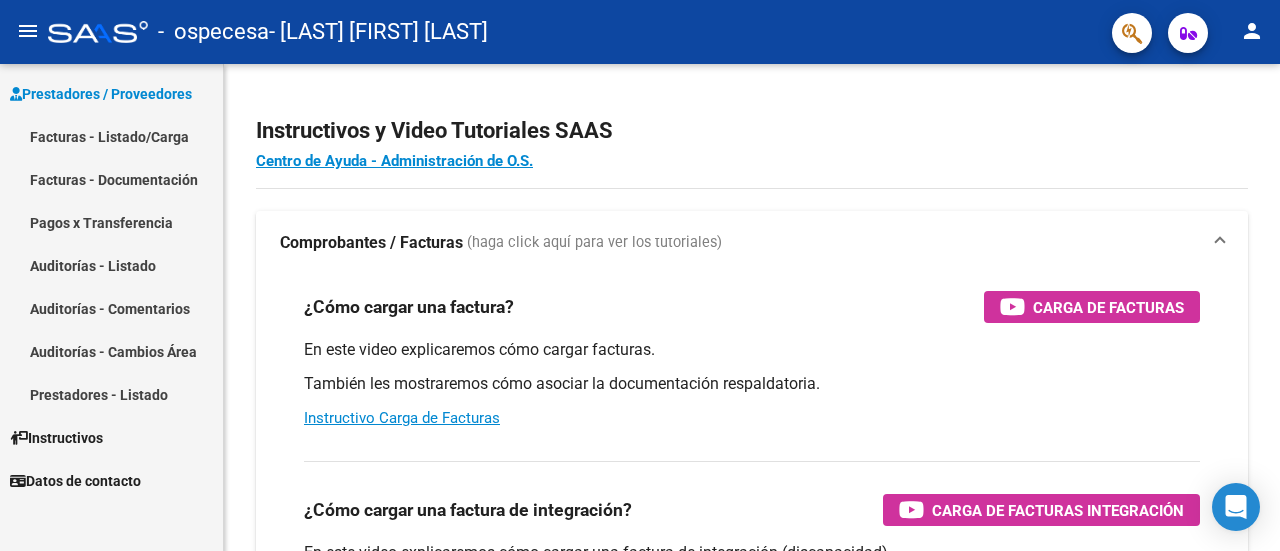 click on "Facturas - Listado/Carga" at bounding box center [111, 136] 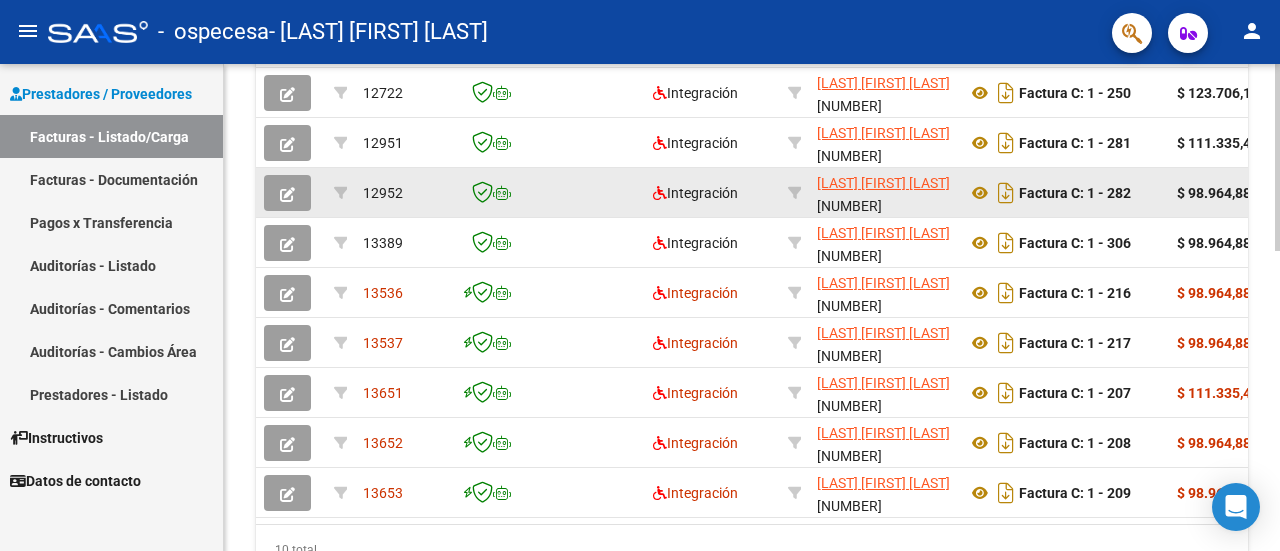 scroll, scrollTop: 678, scrollLeft: 0, axis: vertical 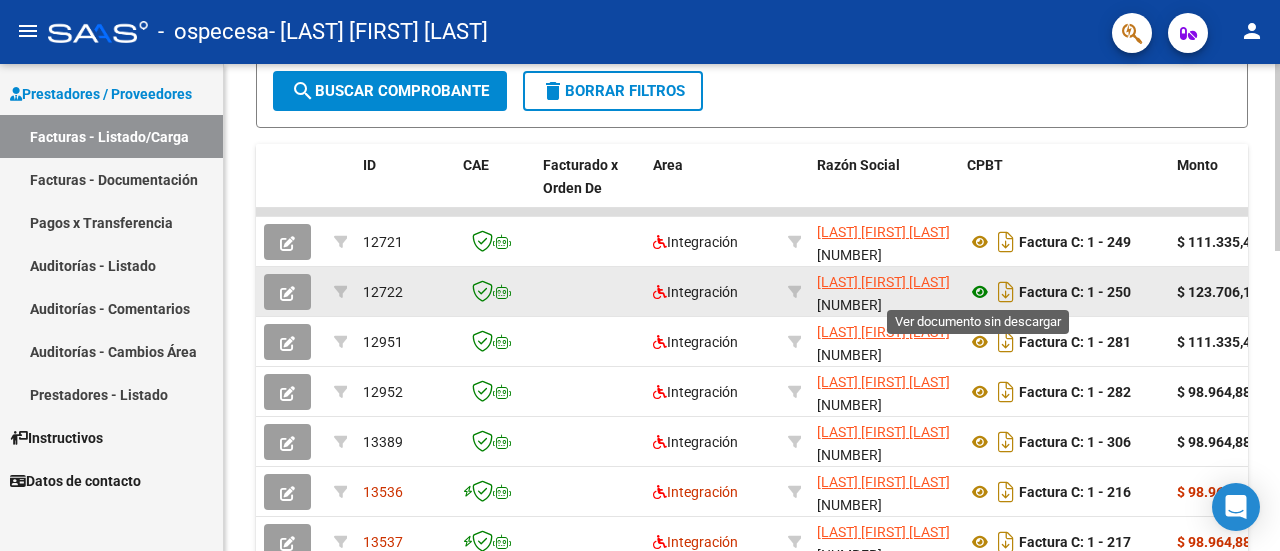 click 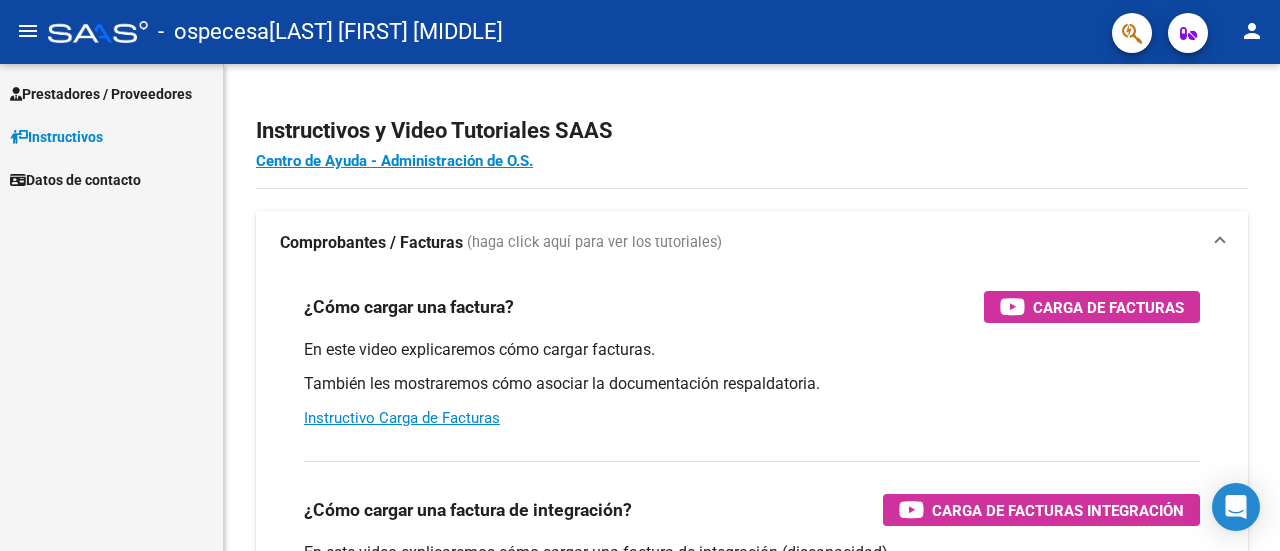 scroll, scrollTop: 0, scrollLeft: 0, axis: both 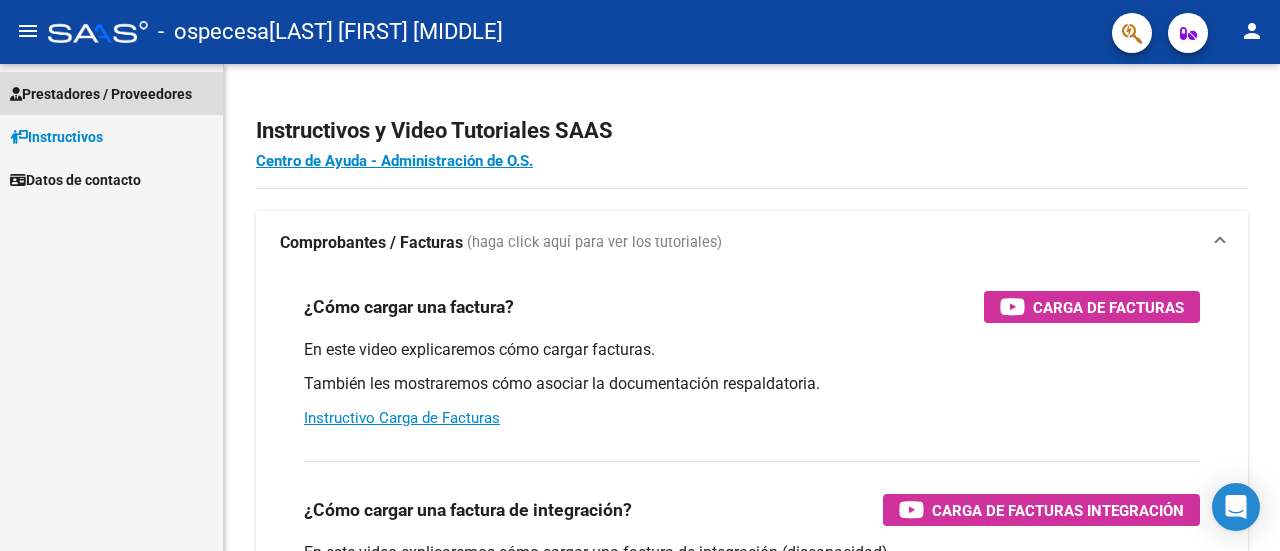 click on "Prestadores / Proveedores" at bounding box center [101, 94] 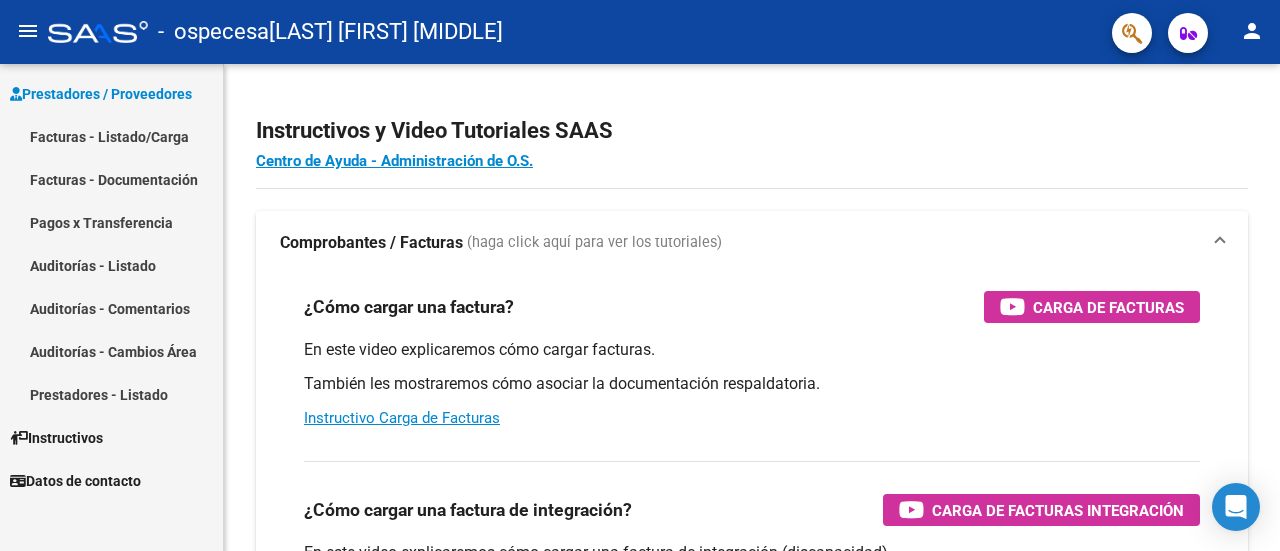 drag, startPoint x: 98, startPoint y: 129, endPoint x: 172, endPoint y: 153, distance: 77.7946 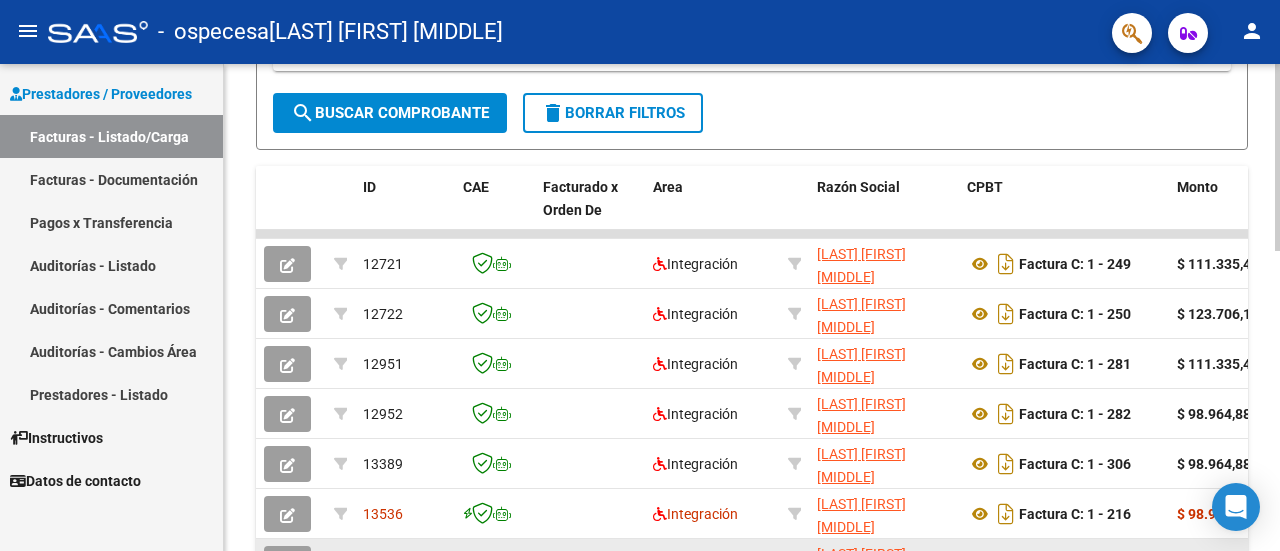 scroll, scrollTop: 778, scrollLeft: 0, axis: vertical 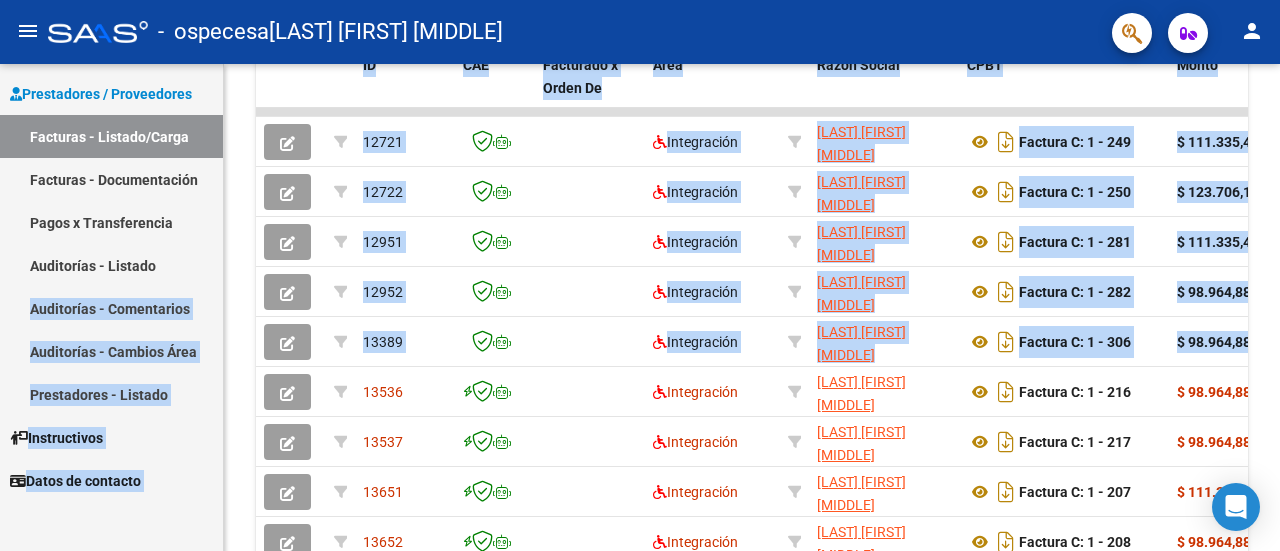 drag, startPoint x: 416, startPoint y: 331, endPoint x: 113, endPoint y: 318, distance: 303.27875 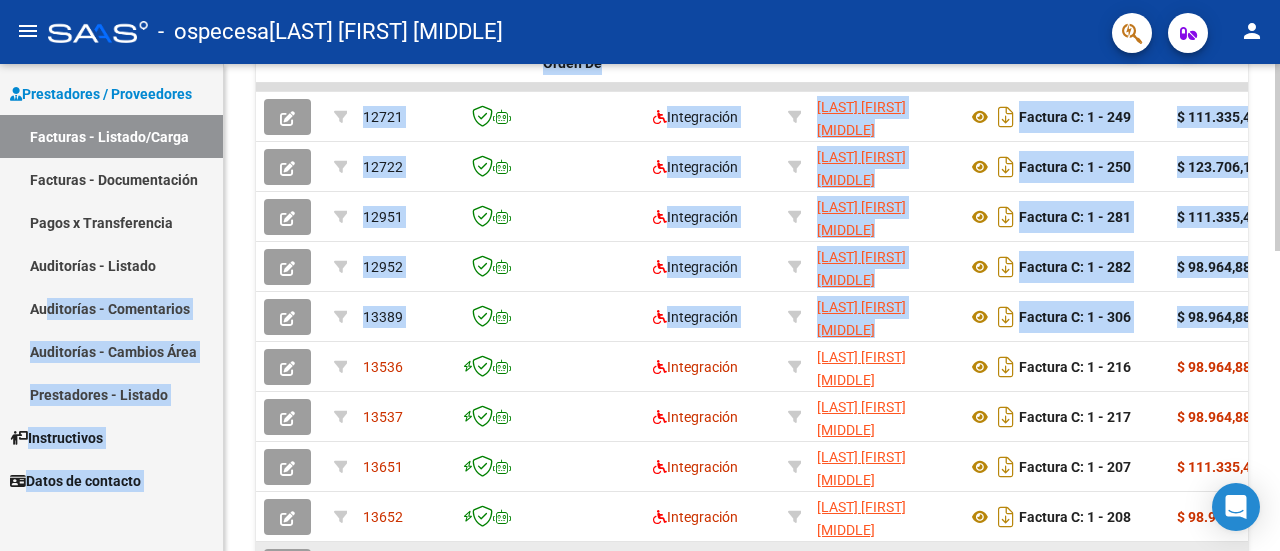 scroll, scrollTop: 578, scrollLeft: 0, axis: vertical 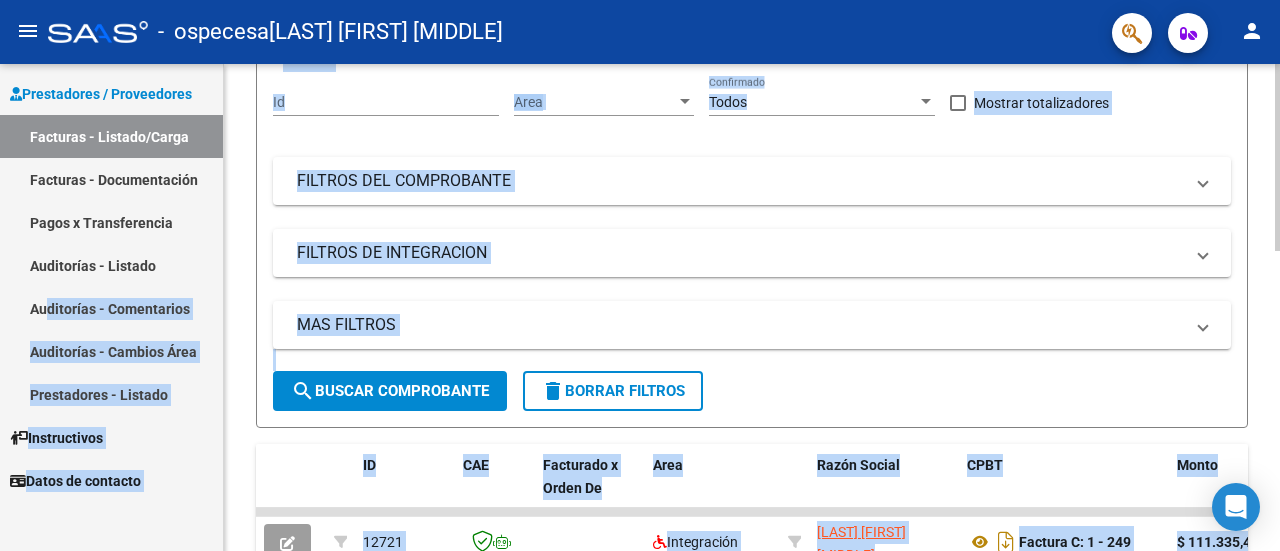 click on "Filtros Id Area Area Todos Confirmado   Mostrar totalizadores   FILTROS DEL COMPROBANTE  Comprobante Tipo Comprobante Tipo Start date – End date Fec. Comprobante Desde / Hasta Días Emisión Desde(cant. días) Días Emisión Hasta(cant. días) CUIT / Razón Social Pto. Venta Nro. Comprobante Código SSS CAE Válido CAE Válido Todos Cargado Módulo Hosp. Todos Tiene facturacion Apócrifa Hospital Refes  FILTROS DE INTEGRACION  Período De Prestación Campos del Archivo de Rendición Devuelto x SSS (dr_envio) Todos Rendido x SSS (dr_envio) Tipo de Registro Tipo de Registro Período Presentación Período Presentación Campos del Legajo Asociado (preaprobación) Afiliado Legajo (cuil/nombre) Todos Solo facturas preaprobadas  MAS FILTROS  Todos Con Doc. Respaldatoria Todos Con Trazabilidad Todos Asociado a Expediente Sur Auditoría Auditoría Auditoría Id Start date – End date Auditoría Confirmada Desde / Hasta Start date – End date Fec. Rec. Desde / Hasta Start date – End date Start date – End date" 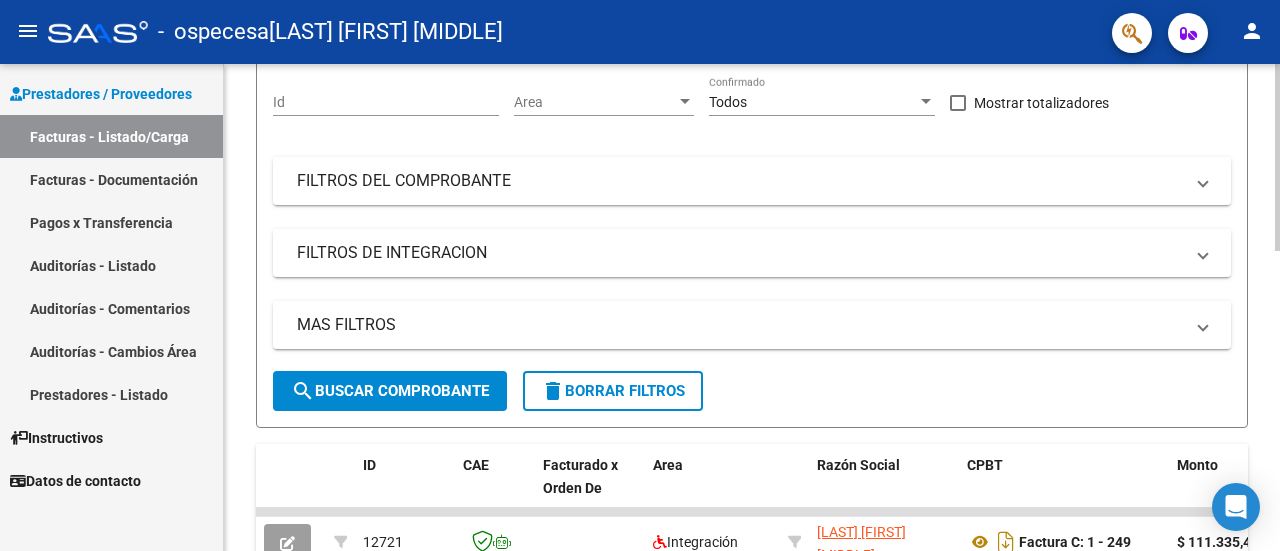scroll, scrollTop: 0, scrollLeft: 0, axis: both 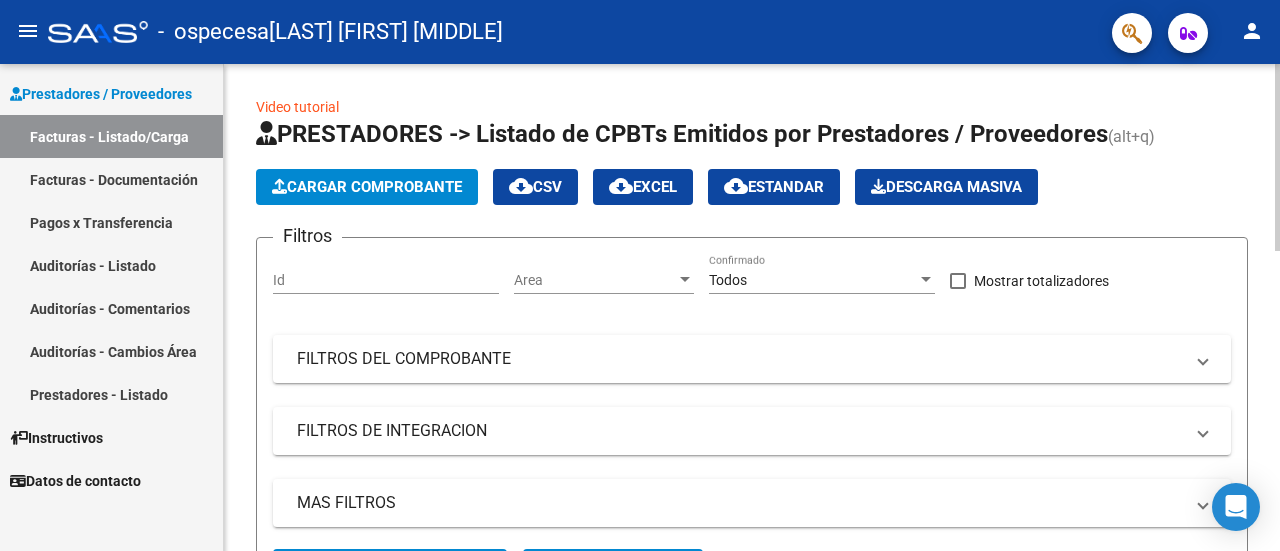 click on "Cargar Comprobante" 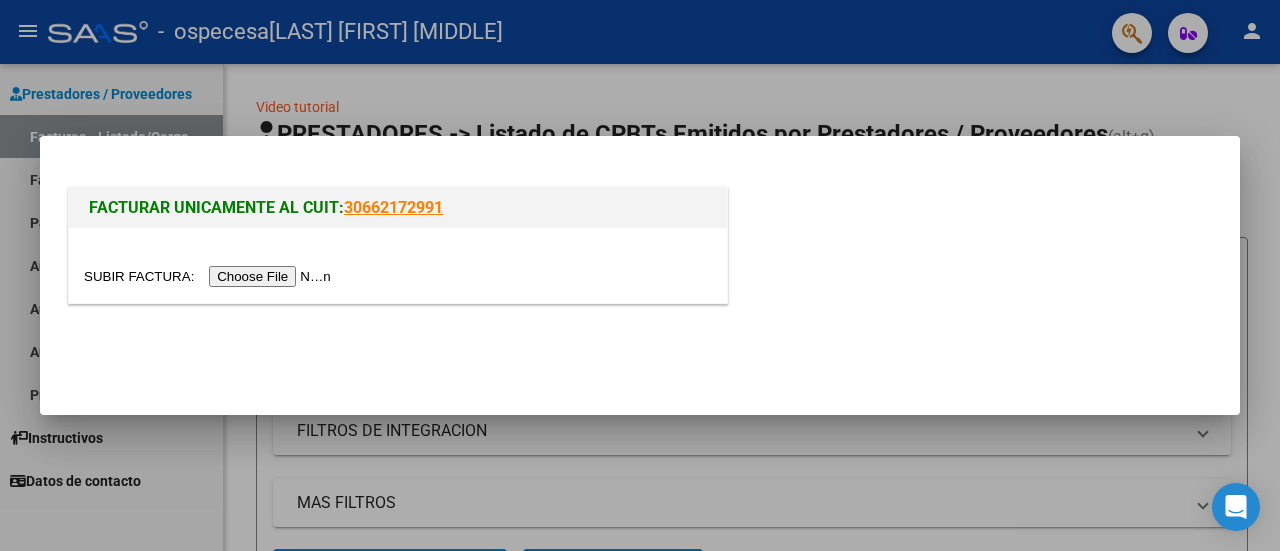 click at bounding box center [210, 276] 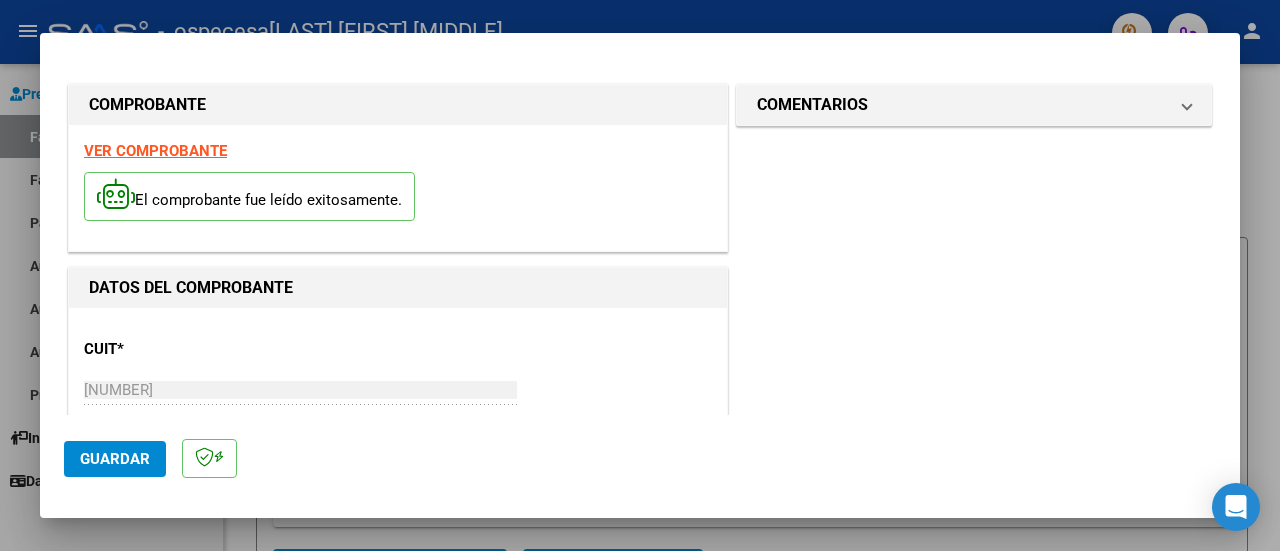 click on "Guardar" 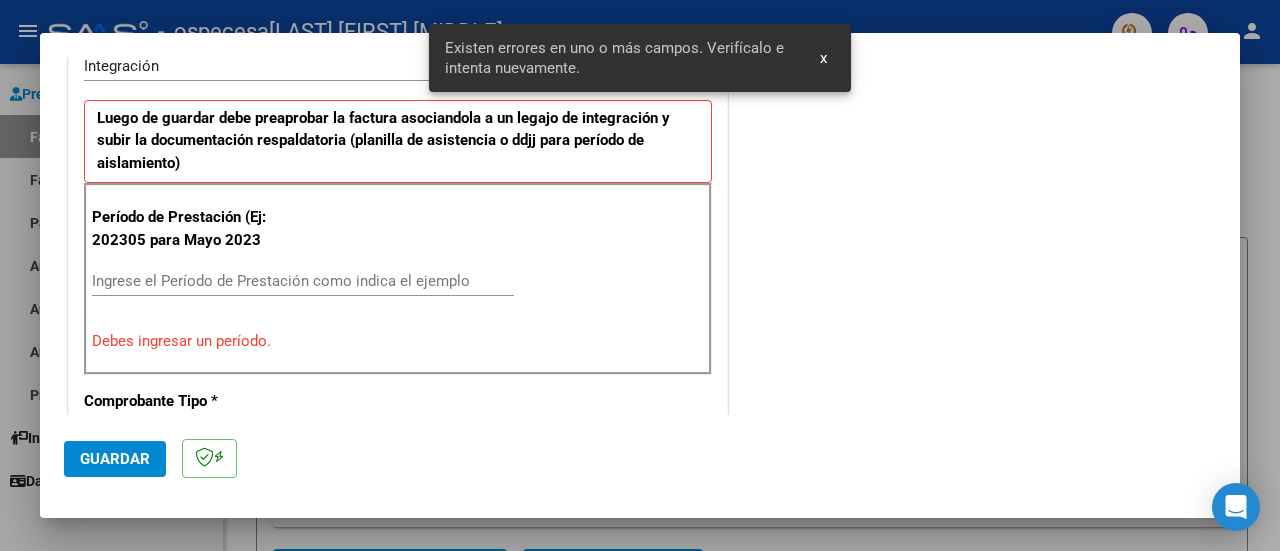 scroll, scrollTop: 498, scrollLeft: 0, axis: vertical 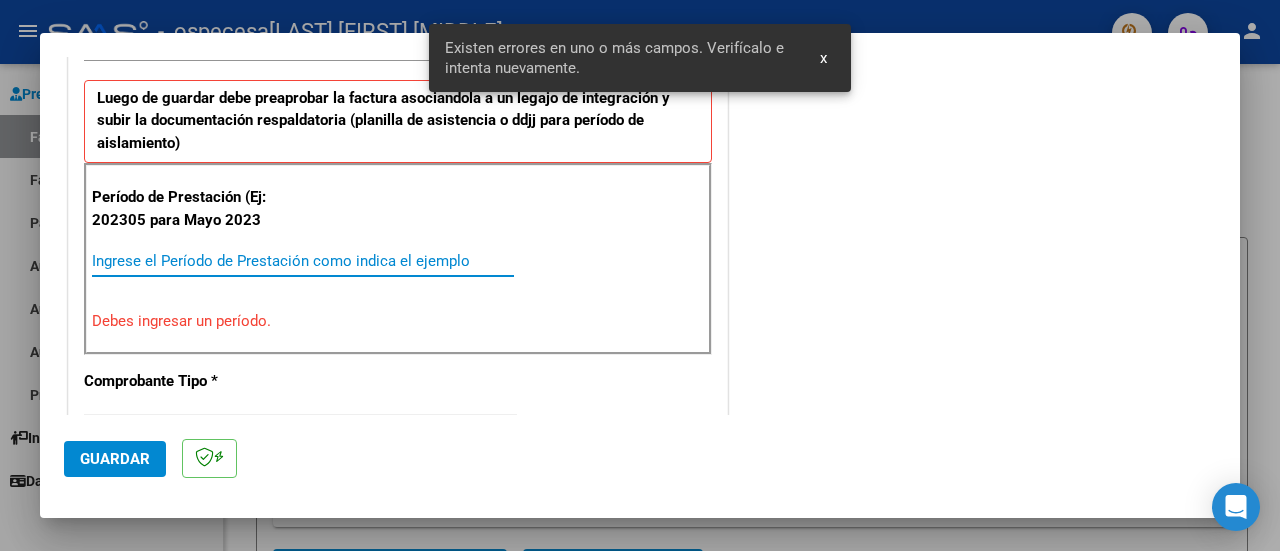 click on "Ingrese el Período de Prestación como indica el ejemplo" at bounding box center (303, 261) 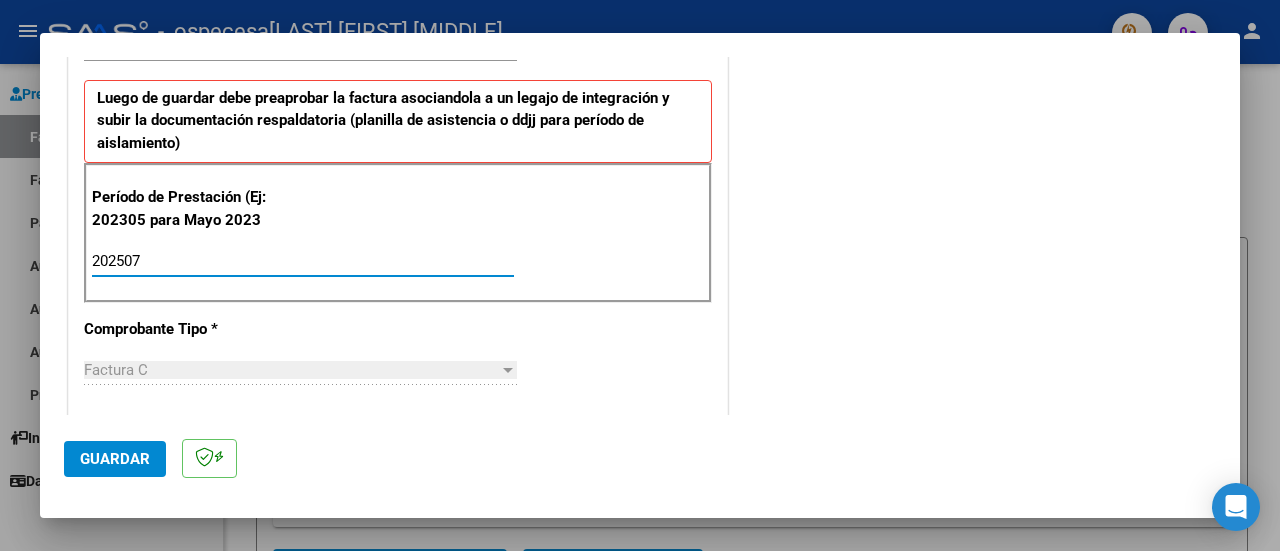 type on "202507" 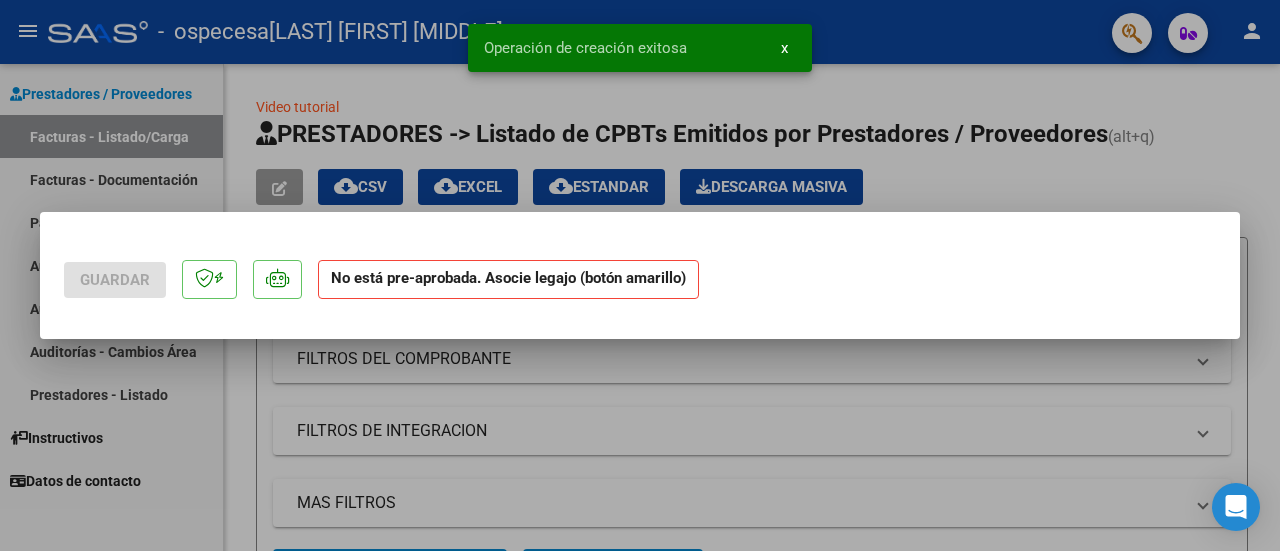 scroll, scrollTop: 0, scrollLeft: 0, axis: both 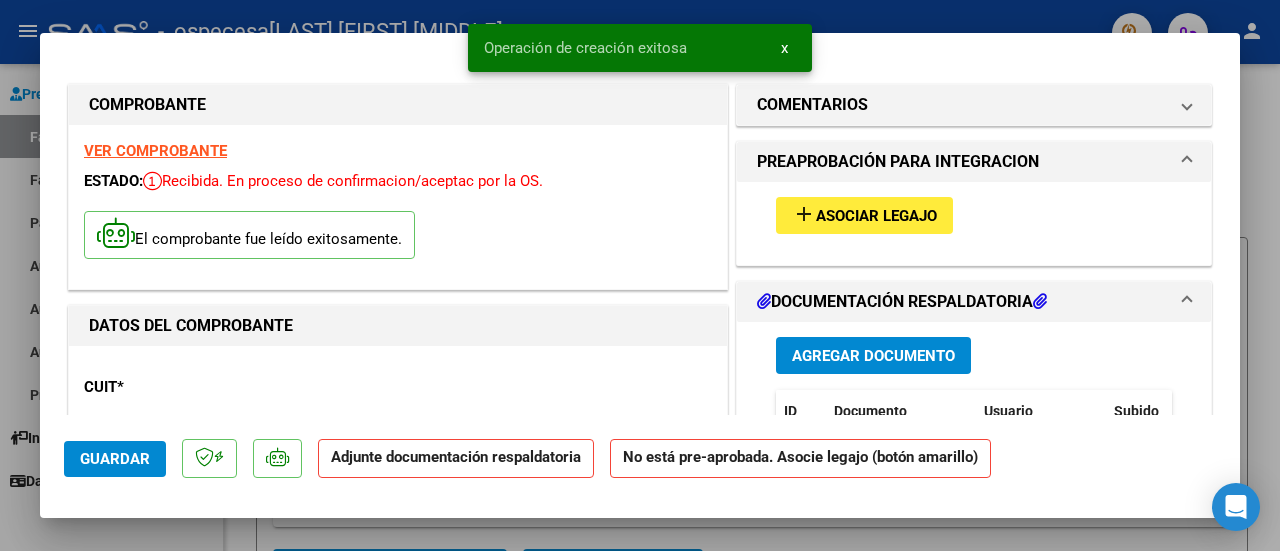 click on "x" at bounding box center (784, 48) 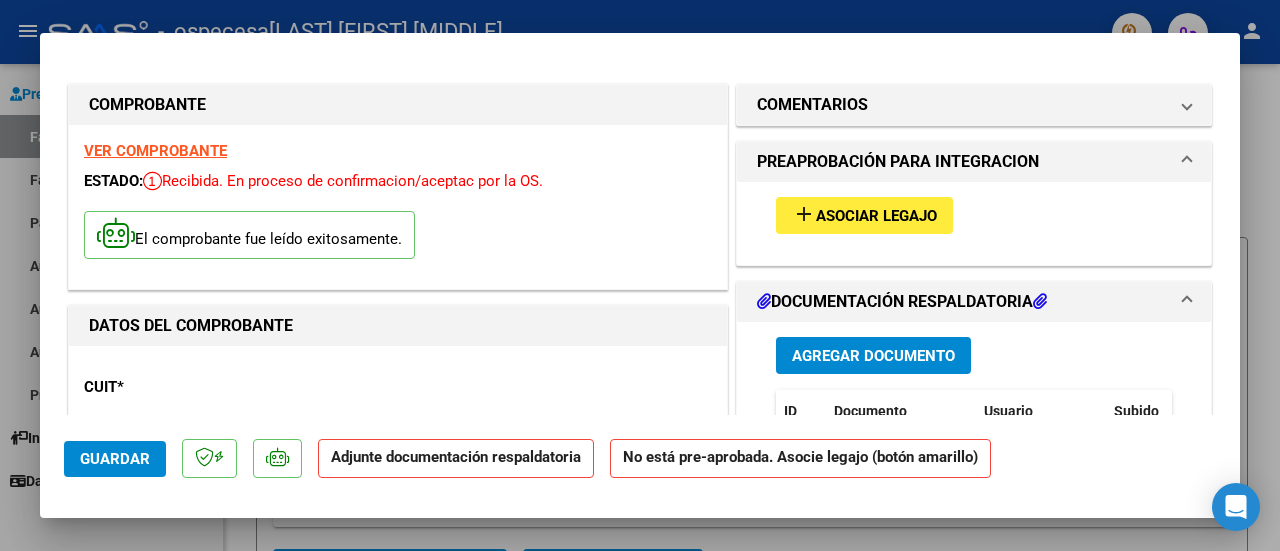 click on "Asociar Legajo" at bounding box center [876, 216] 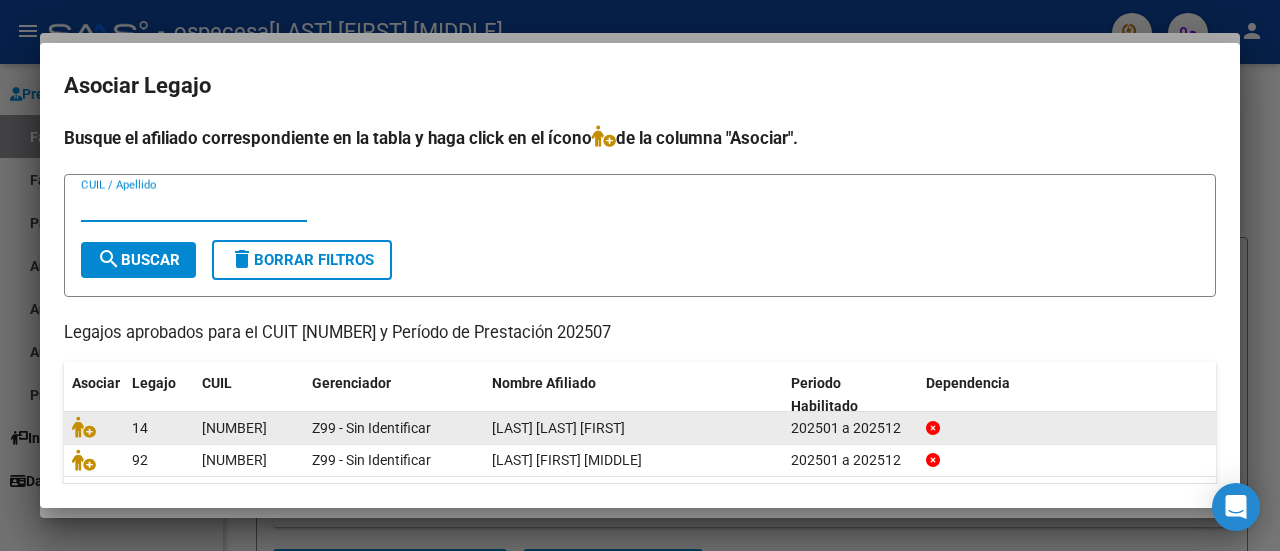 click on "CASTIGLIONE IBARRA IAN" 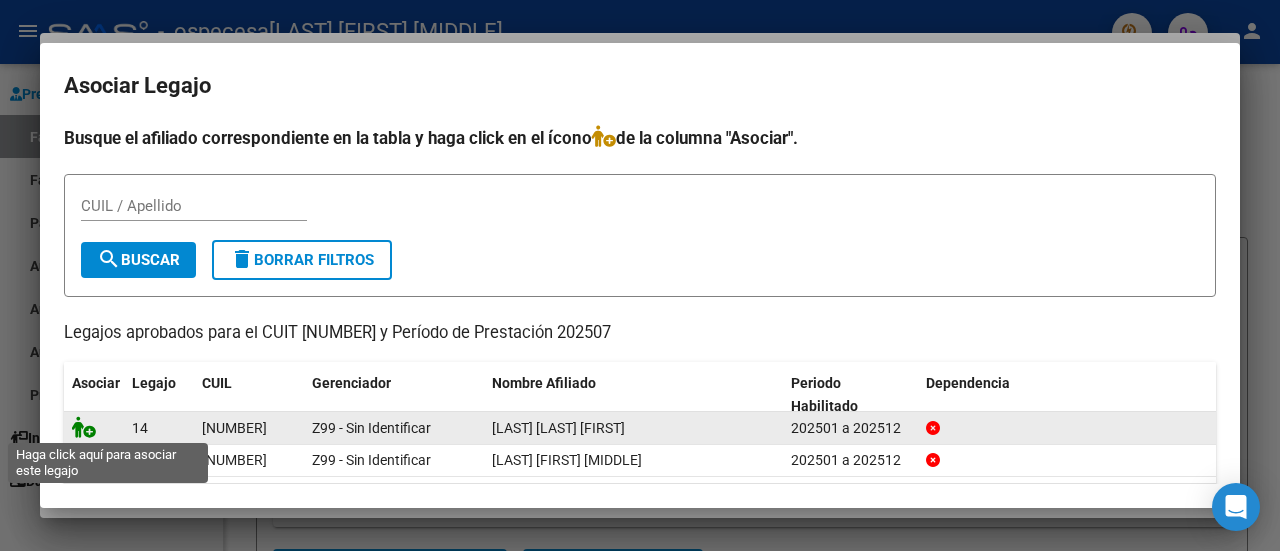 click 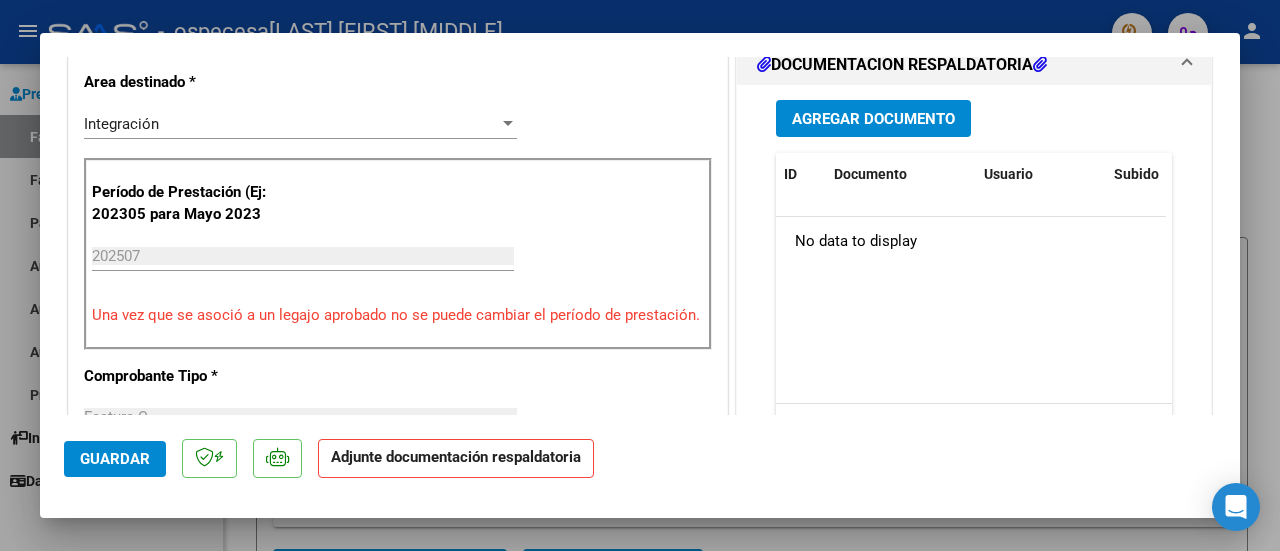 scroll, scrollTop: 500, scrollLeft: 0, axis: vertical 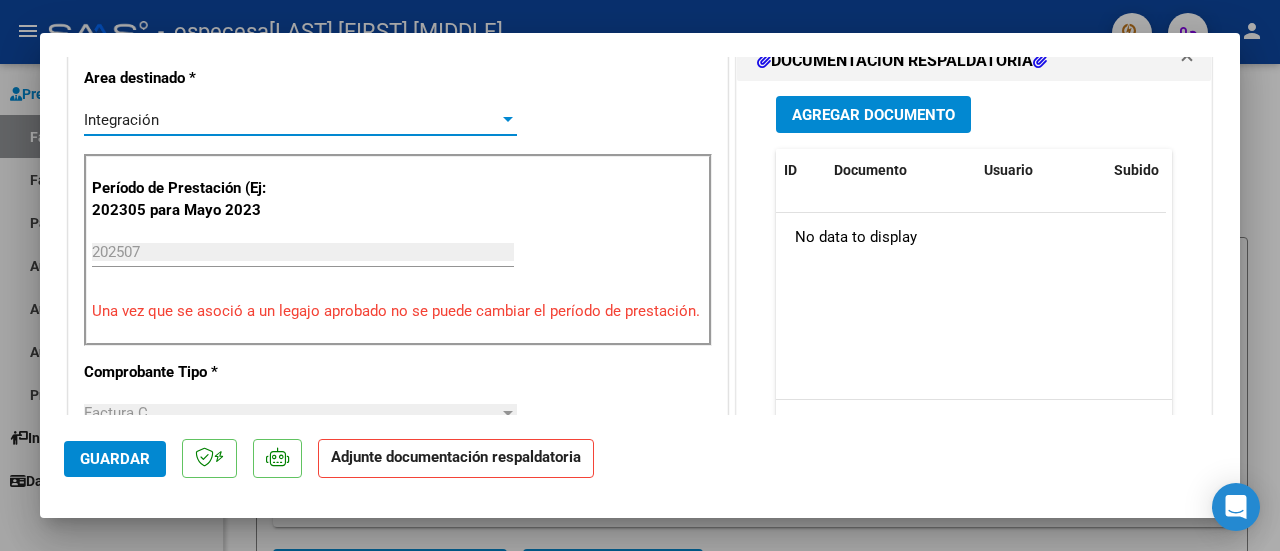 click on "Integración" at bounding box center [291, 120] 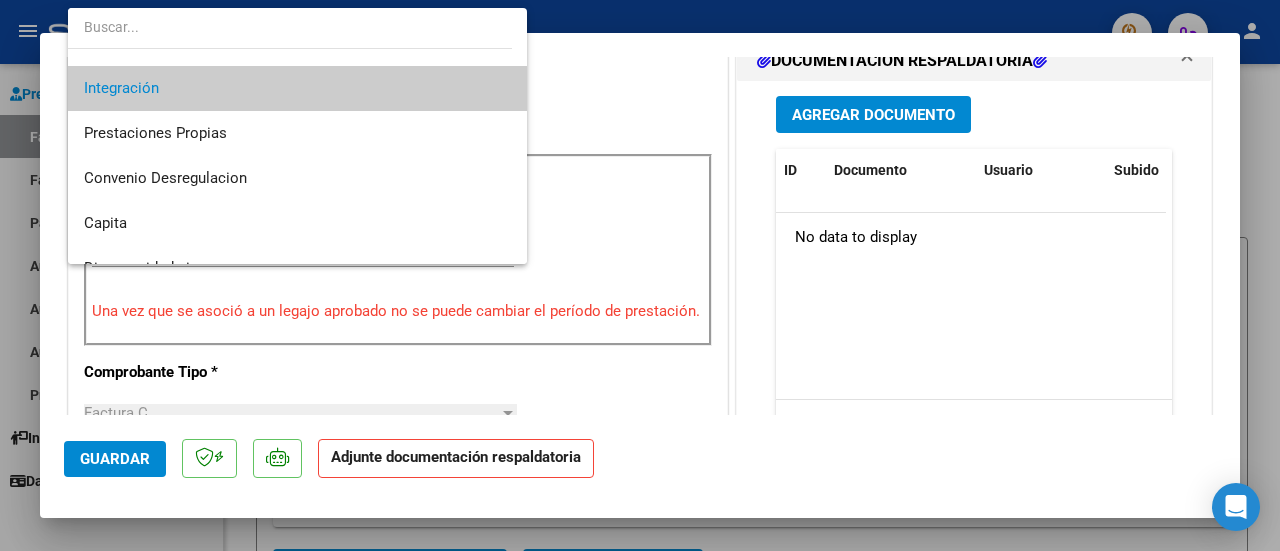 scroll, scrollTop: 149, scrollLeft: 0, axis: vertical 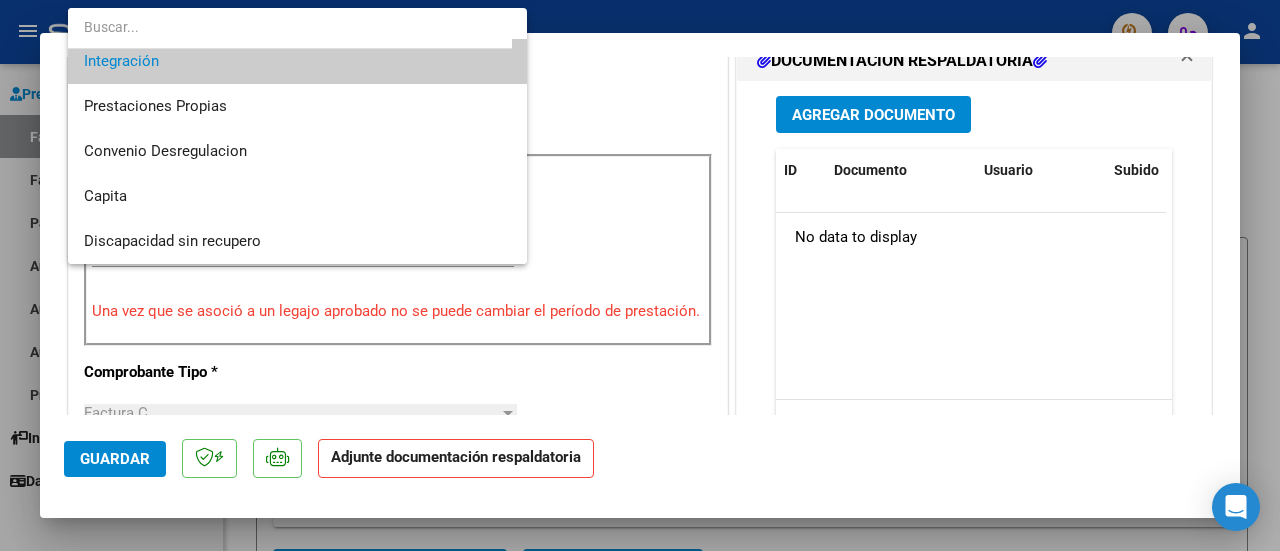 click on "Integración" at bounding box center [298, 61] 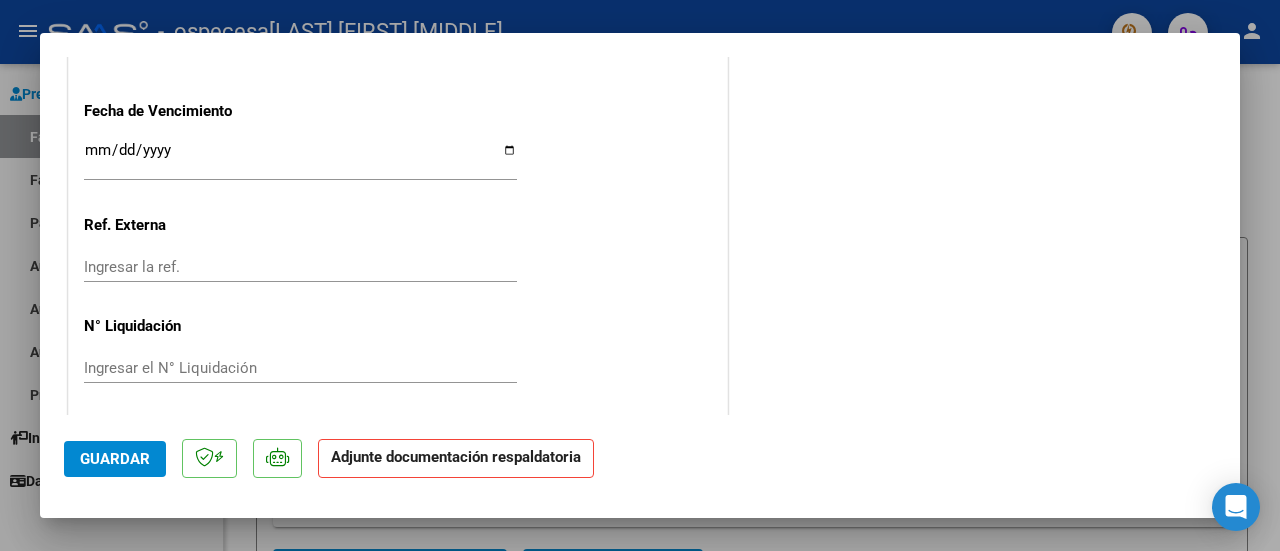 scroll, scrollTop: 1450, scrollLeft: 0, axis: vertical 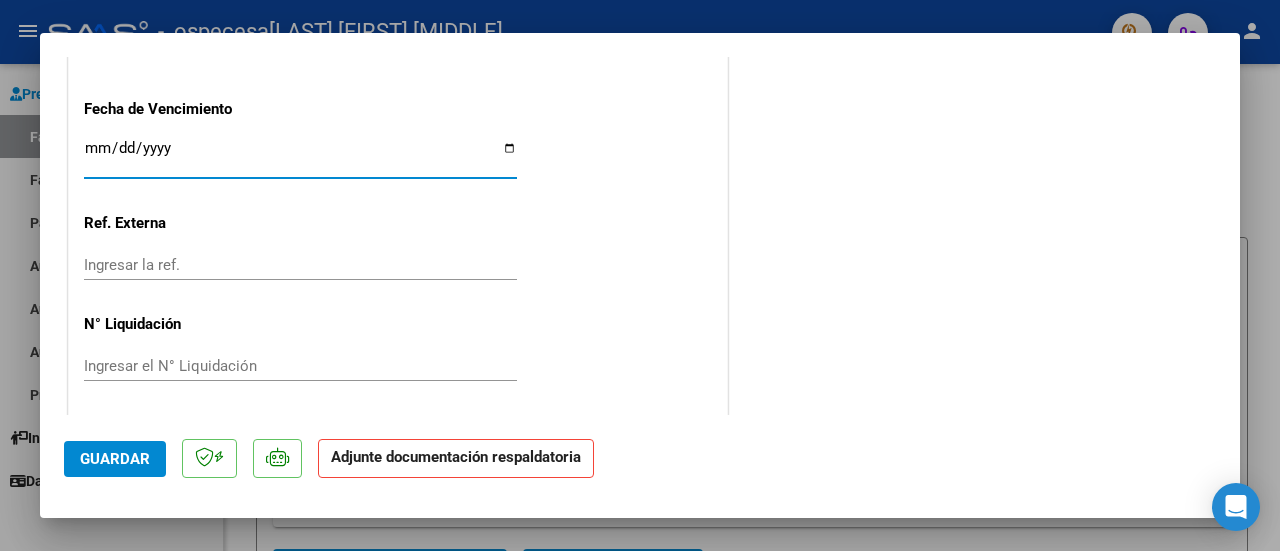 click on "Ingresar la fecha" at bounding box center [300, 156] 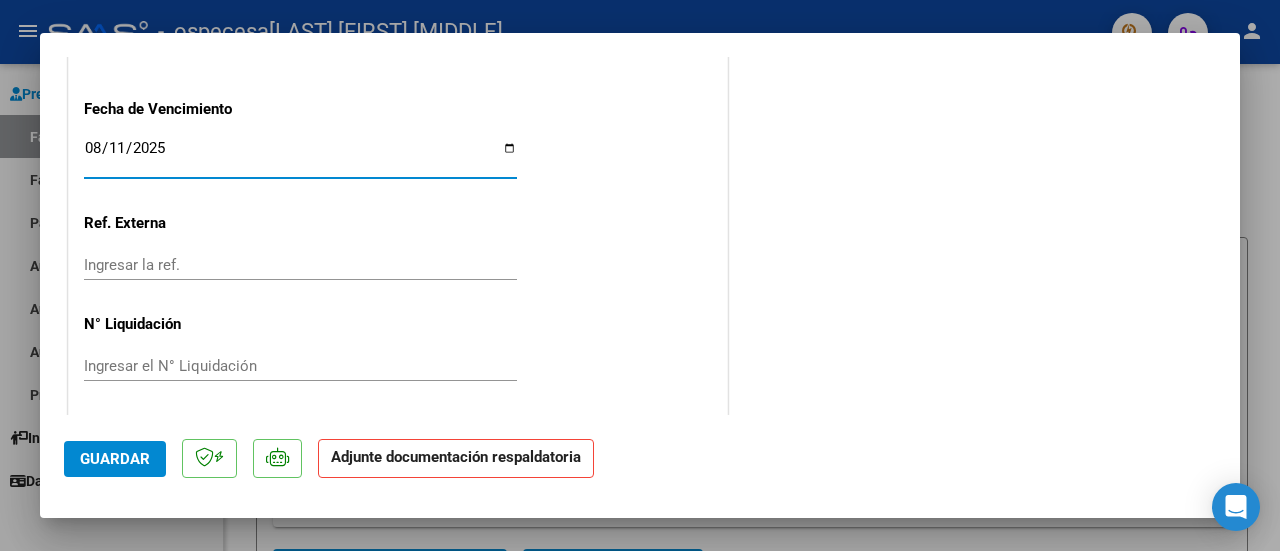 type on "2025-08-11" 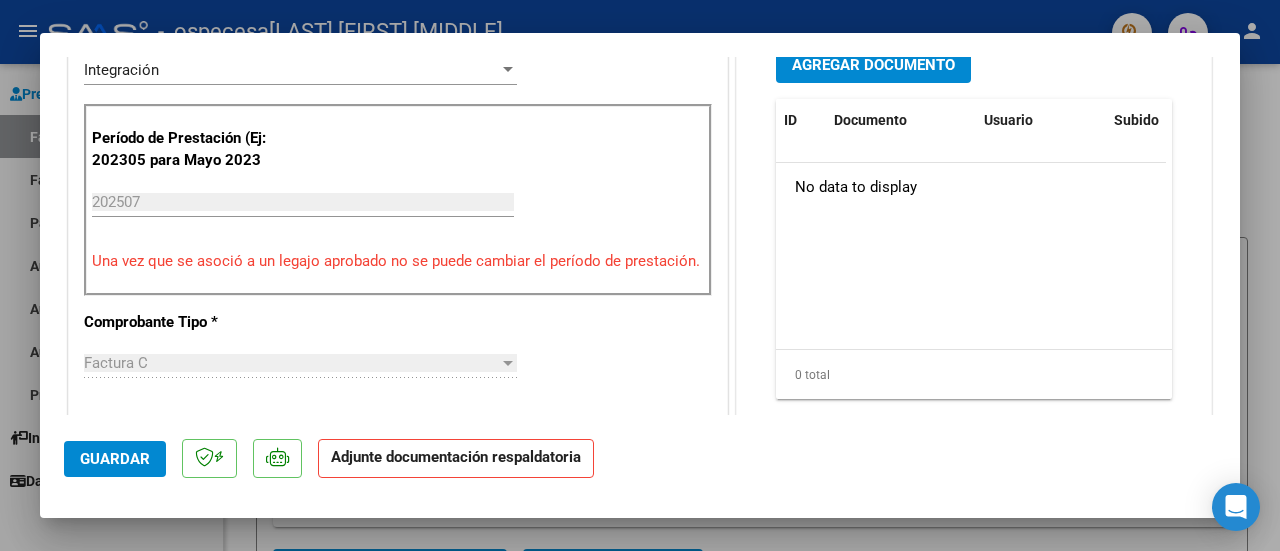 scroll, scrollTop: 450, scrollLeft: 0, axis: vertical 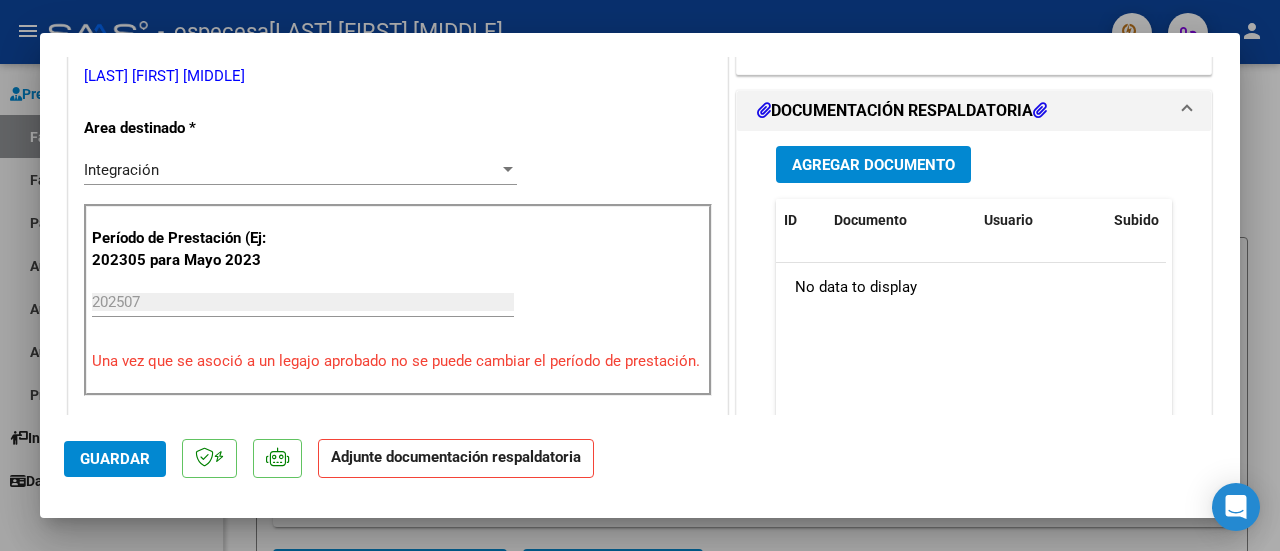 click on "Agregar Documento" at bounding box center (873, 165) 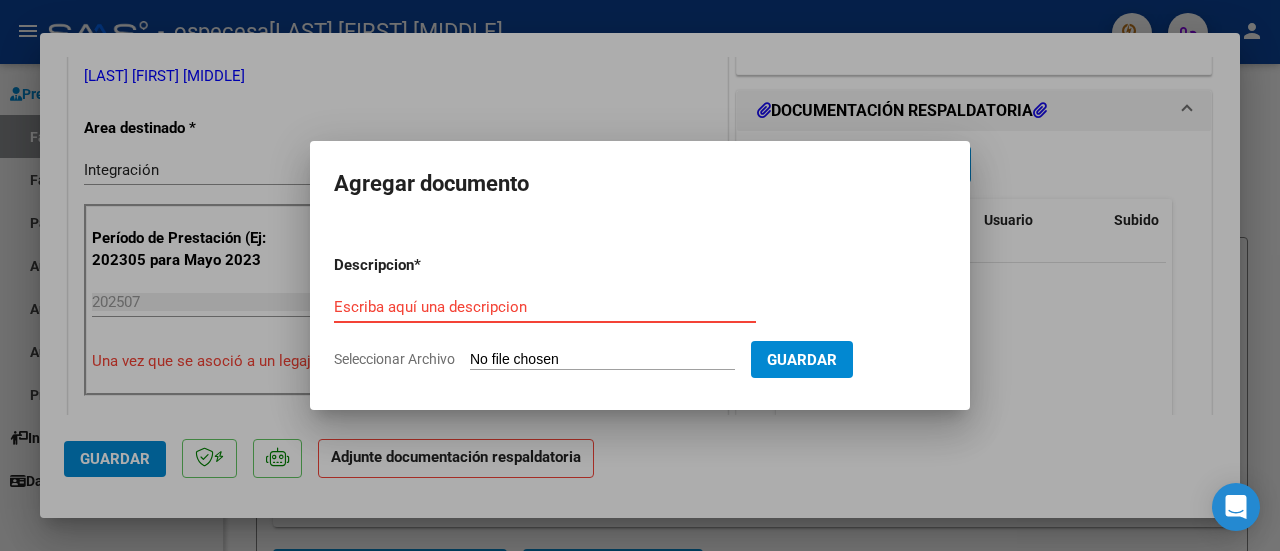 click on "Seleccionar Archivo" at bounding box center [602, 360] 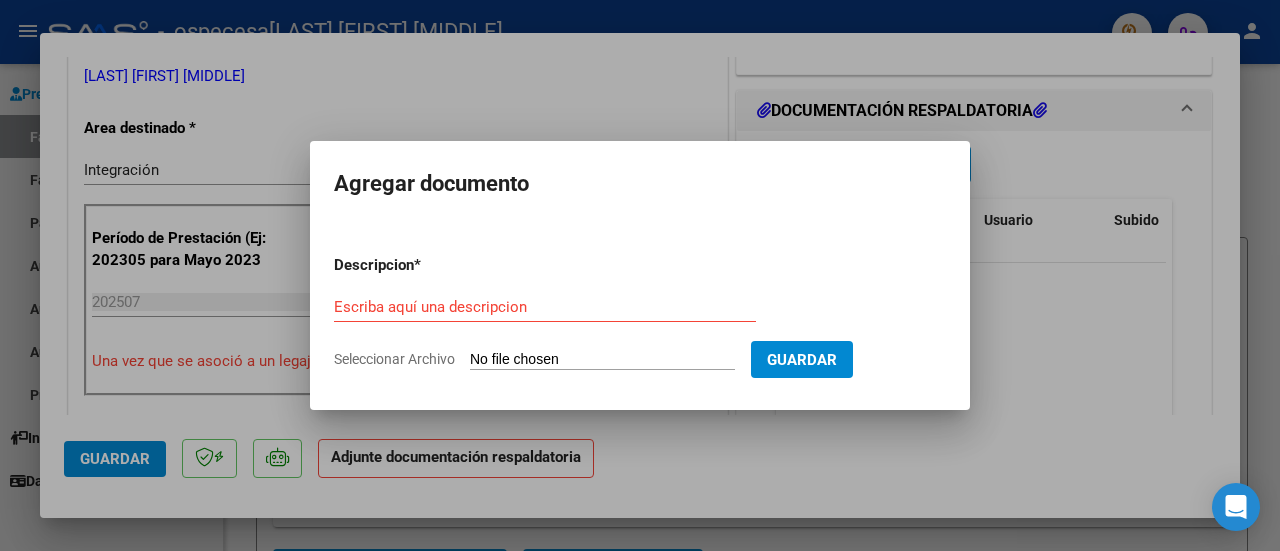 type on "C:\fakepath\IBARRA JULIO.pdf" 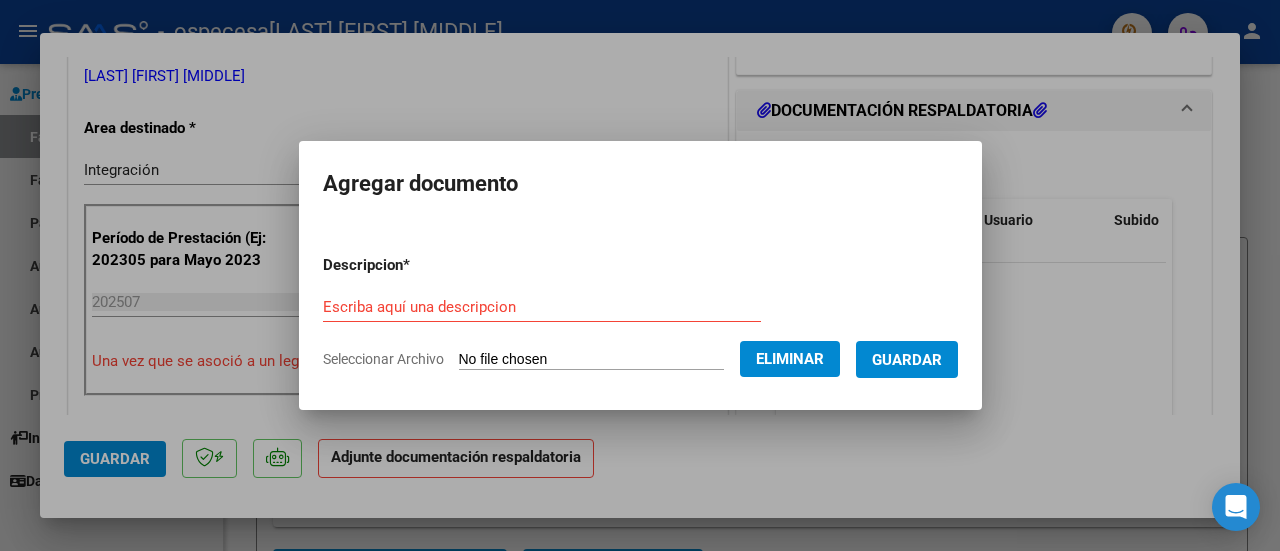 click on "Guardar" at bounding box center (907, 360) 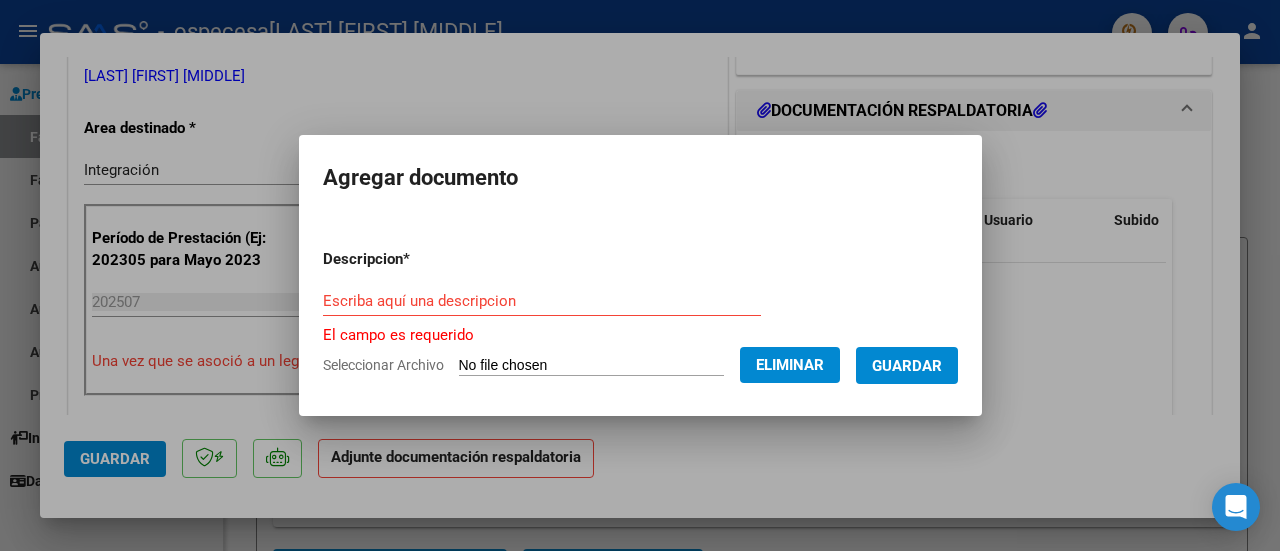 click on "Escriba aquí una descripcion" at bounding box center [542, 301] 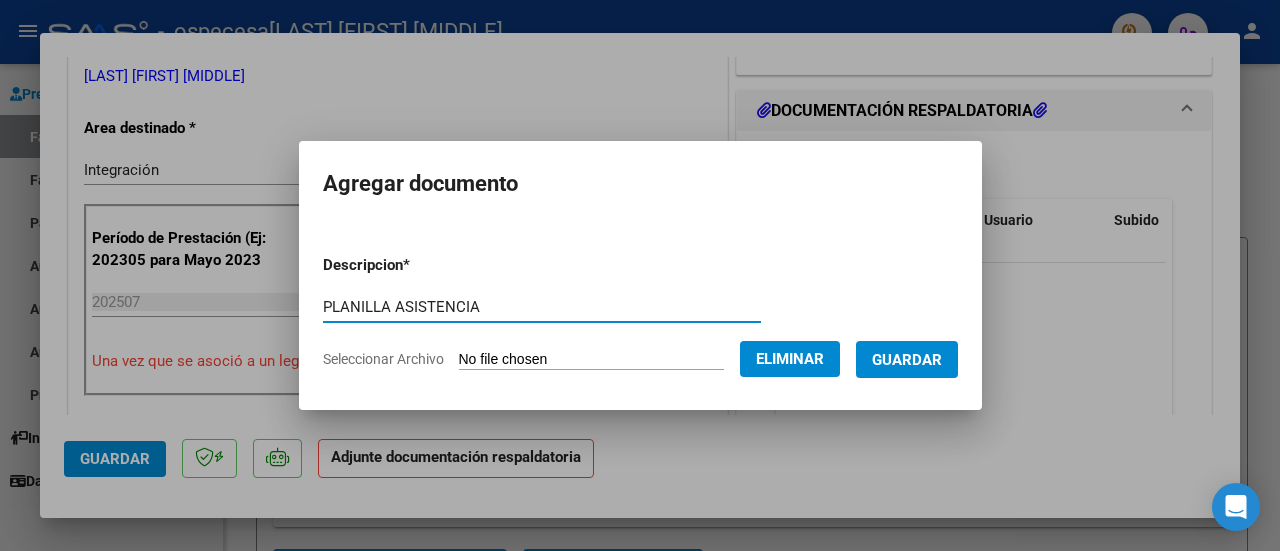 type on "PLANILLA ASISTENCIA" 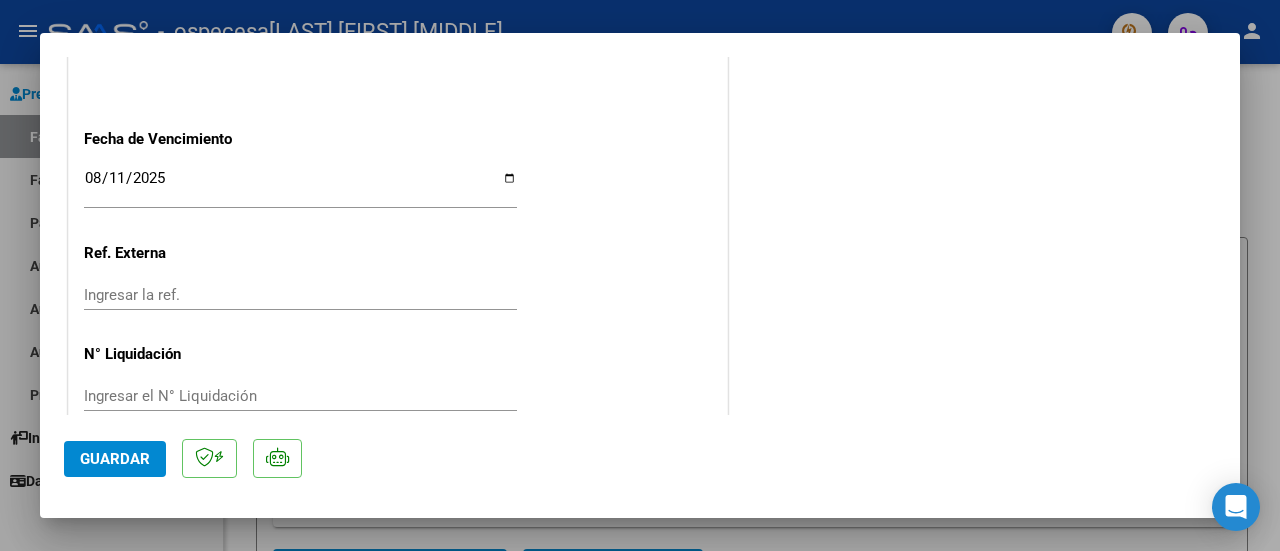 scroll, scrollTop: 1450, scrollLeft: 0, axis: vertical 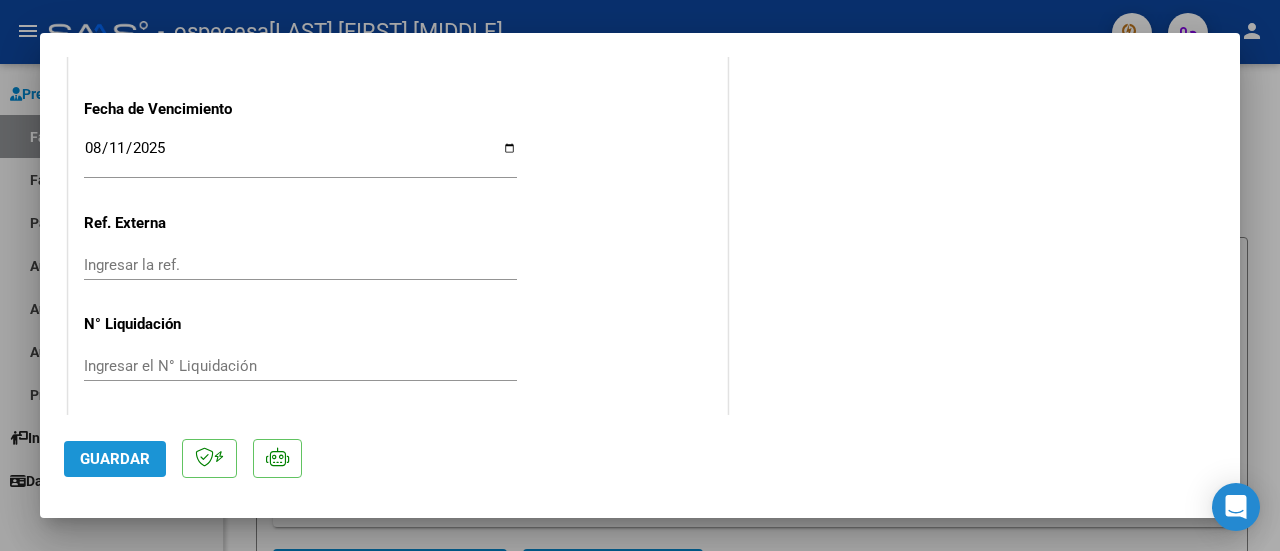click on "Guardar" 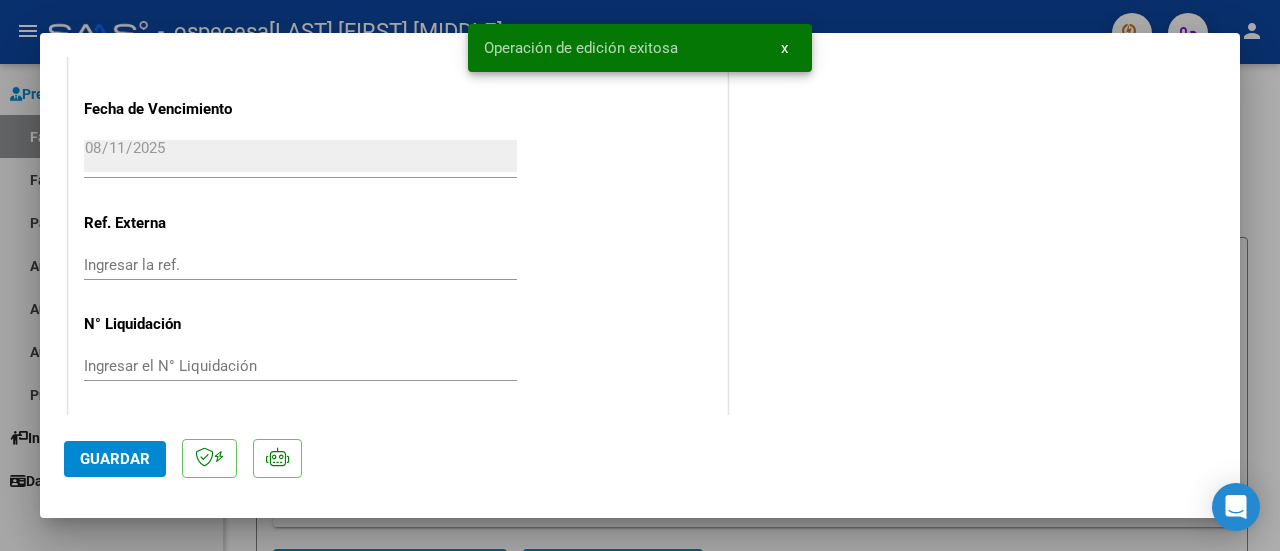 click on "x" at bounding box center (784, 48) 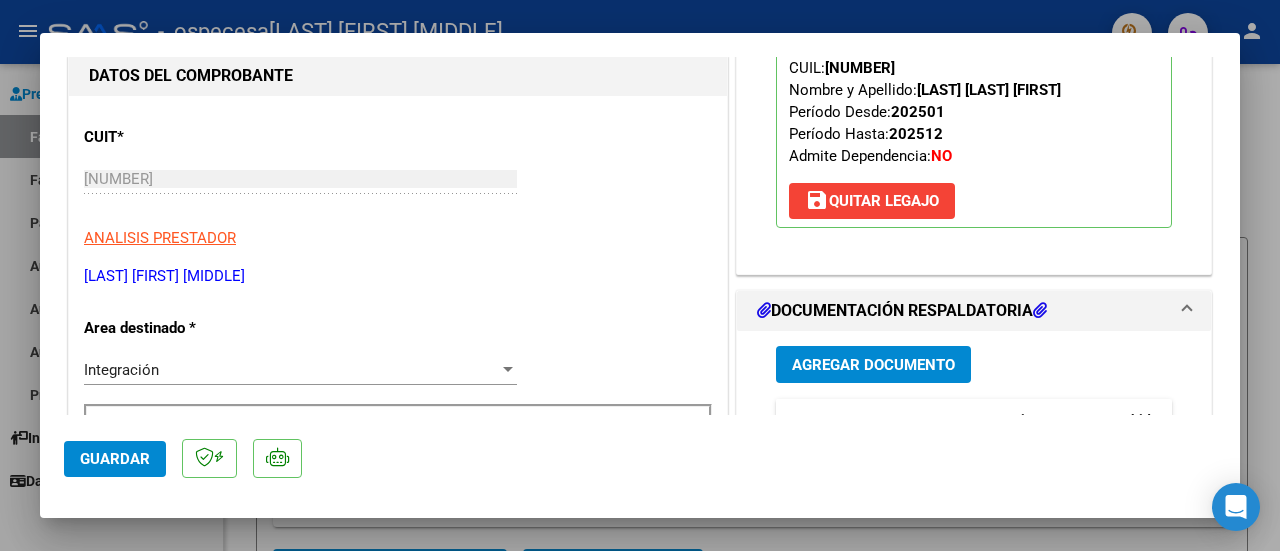 scroll, scrollTop: 0, scrollLeft: 0, axis: both 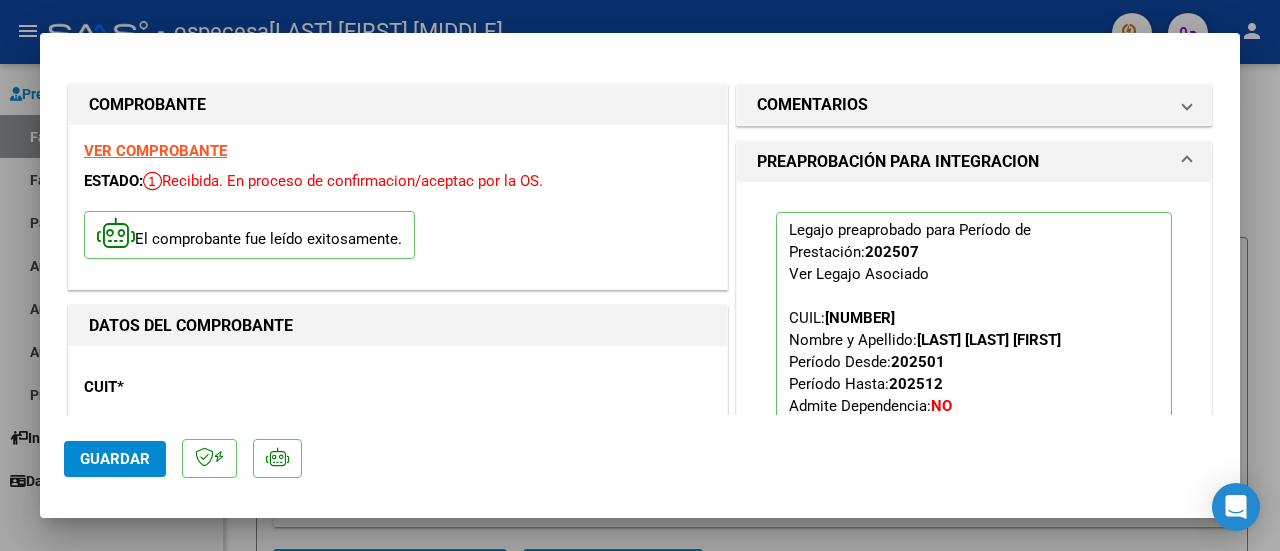 click on "Guardar" 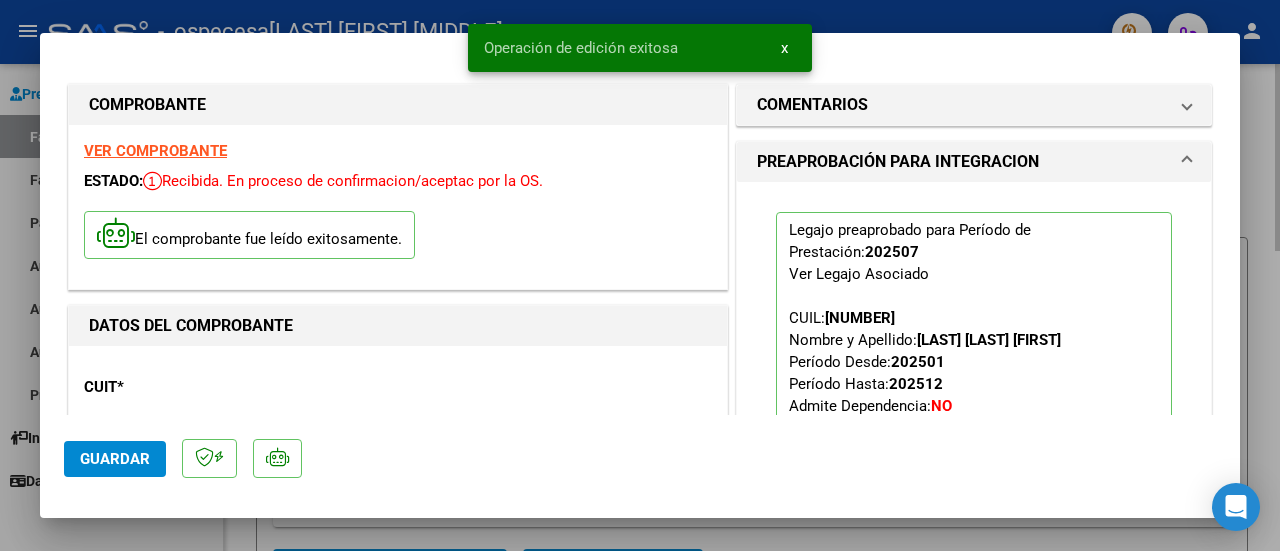 click at bounding box center [640, 275] 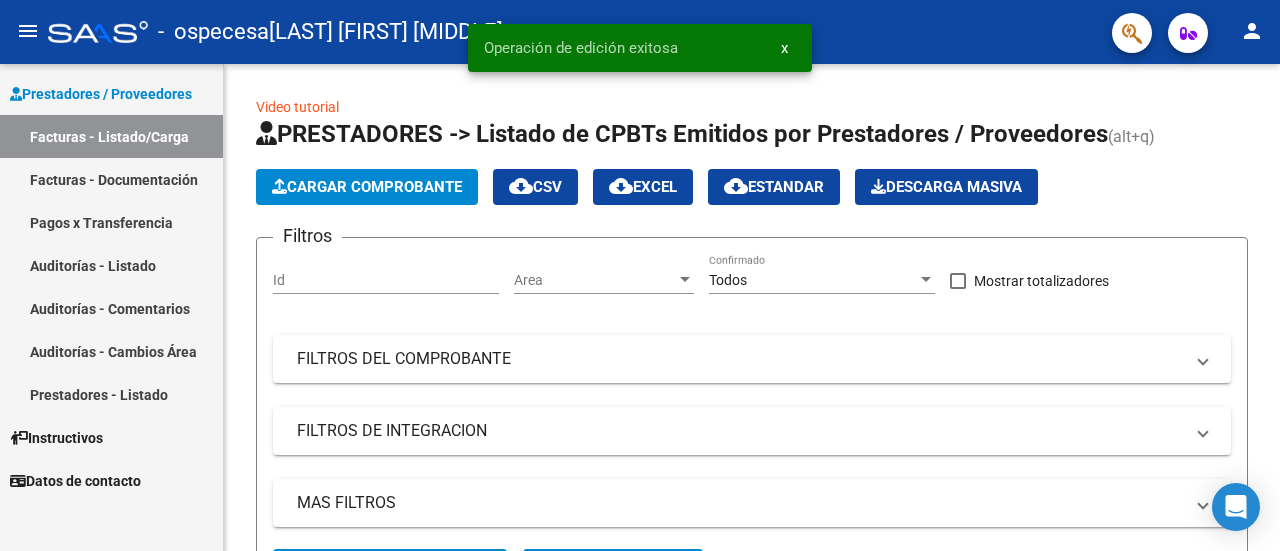 click on "Facturas - Listado/Carga" at bounding box center (111, 136) 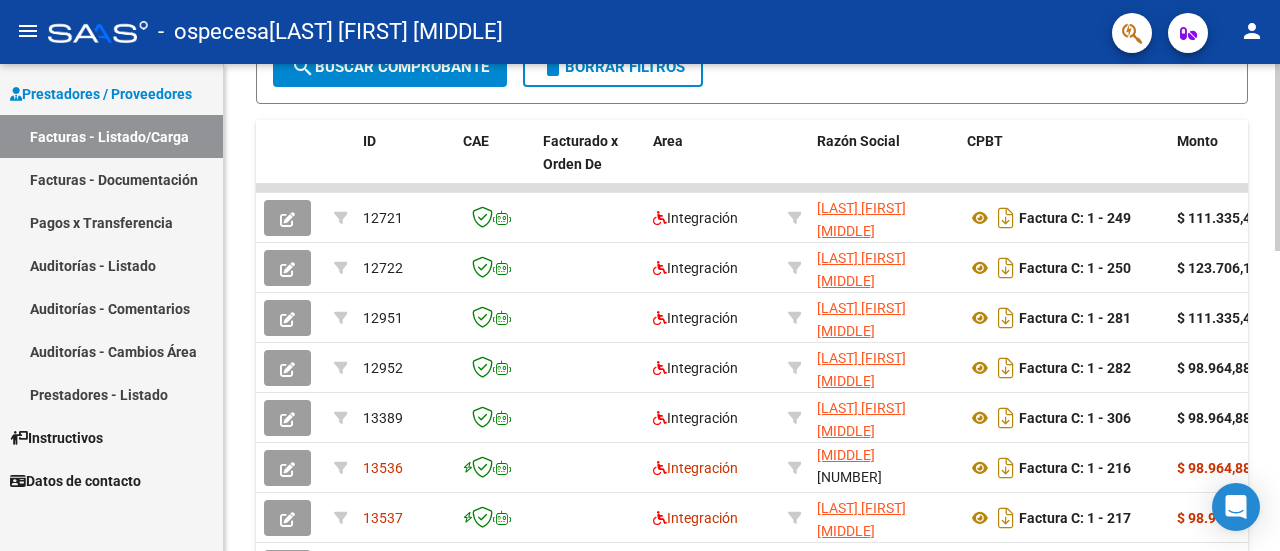 scroll, scrollTop: 778, scrollLeft: 0, axis: vertical 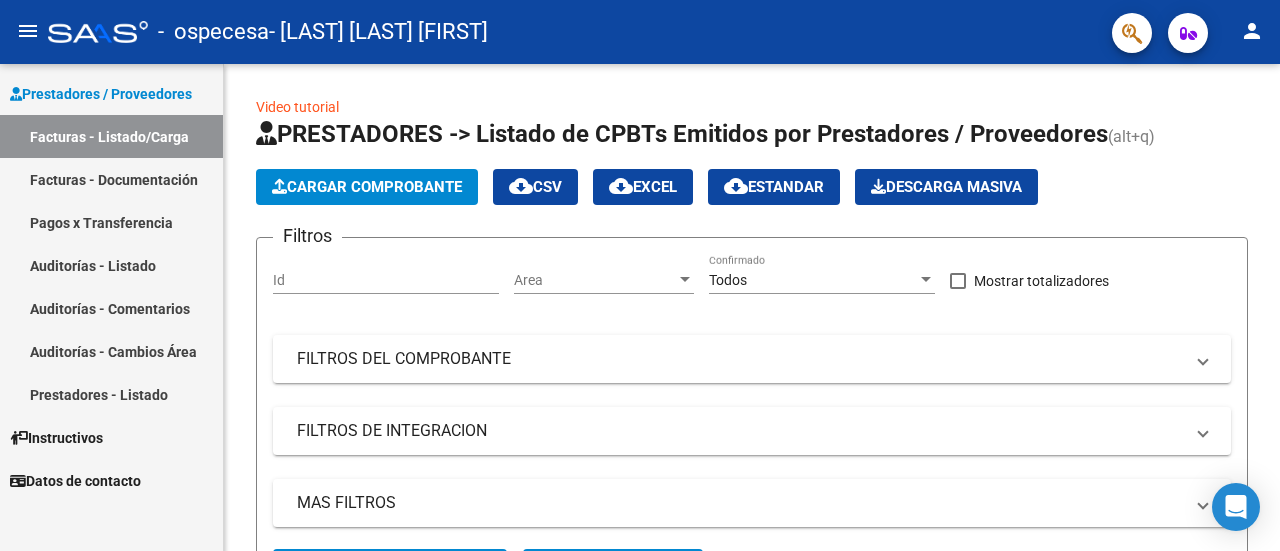click on "Facturas - Listado/Carga" at bounding box center [111, 136] 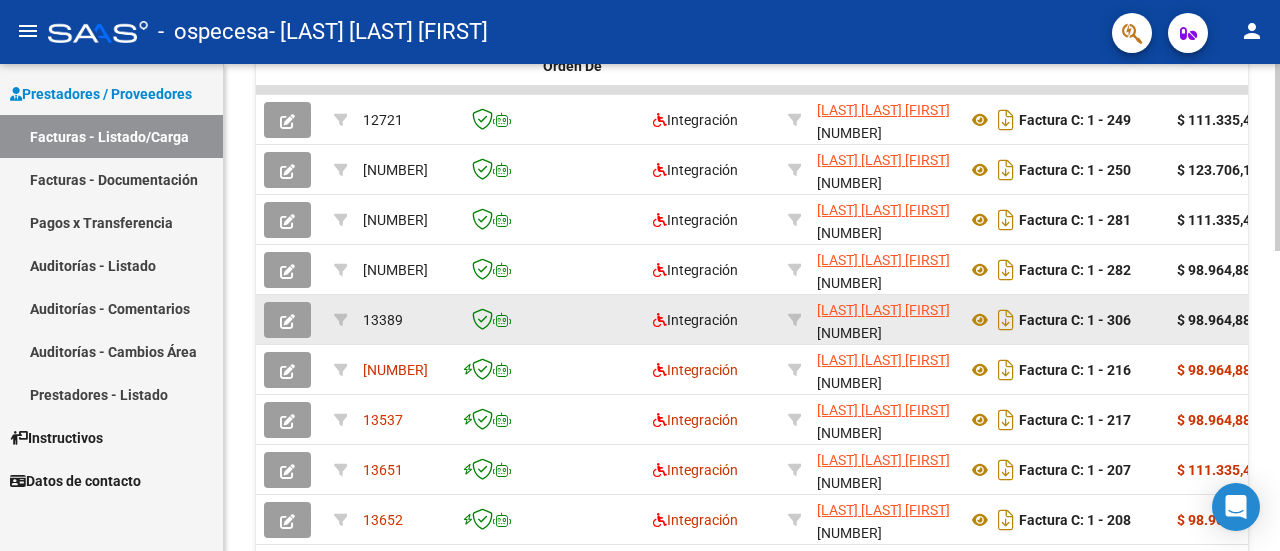 scroll, scrollTop: 778, scrollLeft: 0, axis: vertical 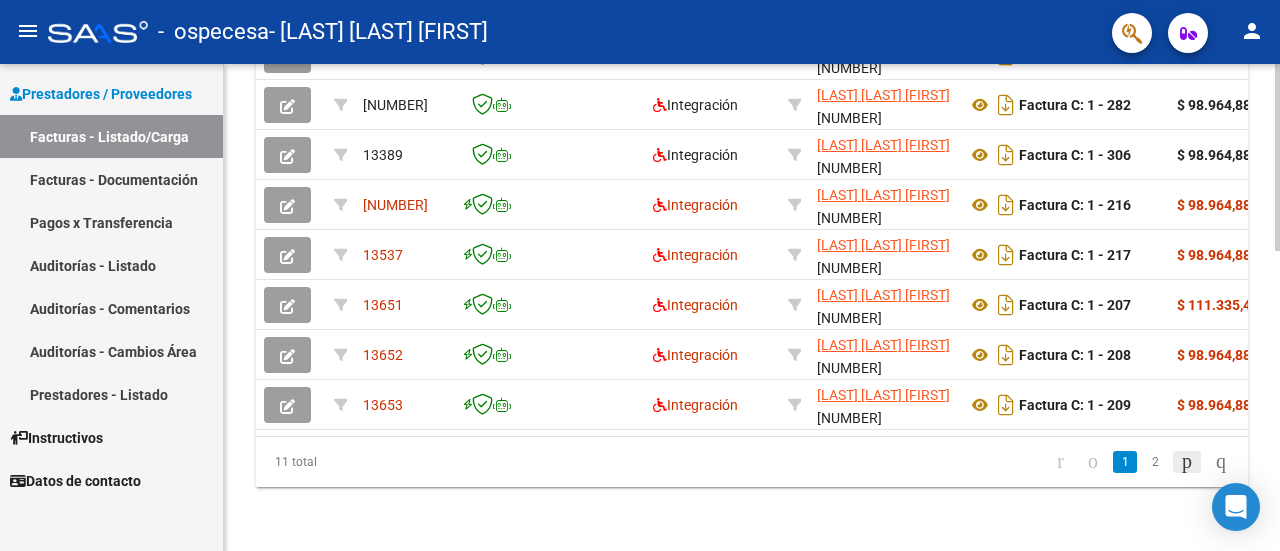 click 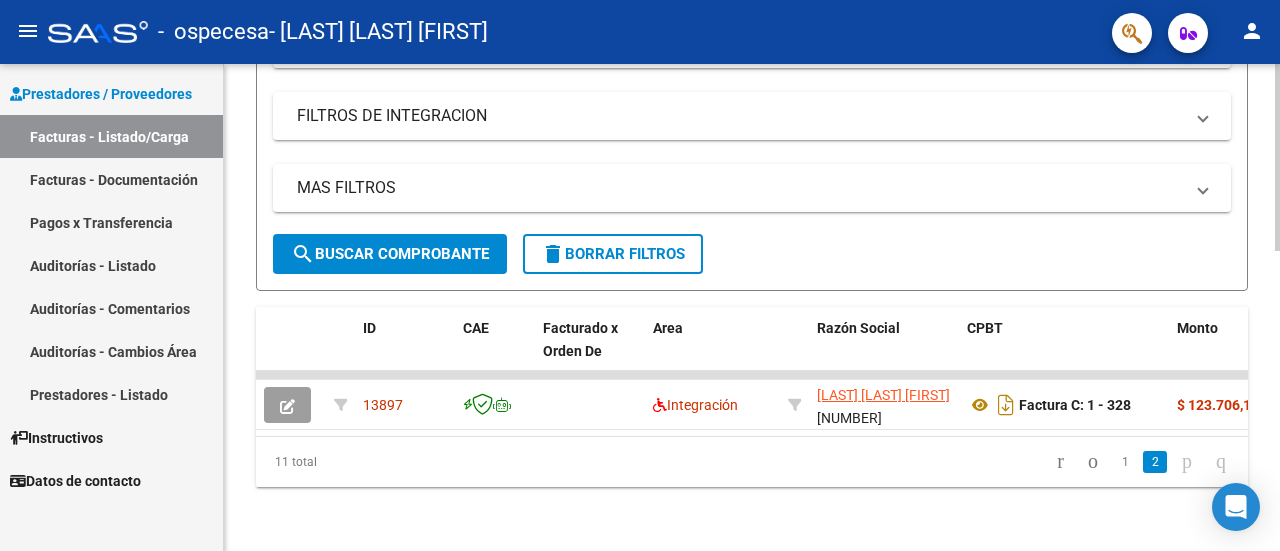 scroll, scrollTop: 328, scrollLeft: 0, axis: vertical 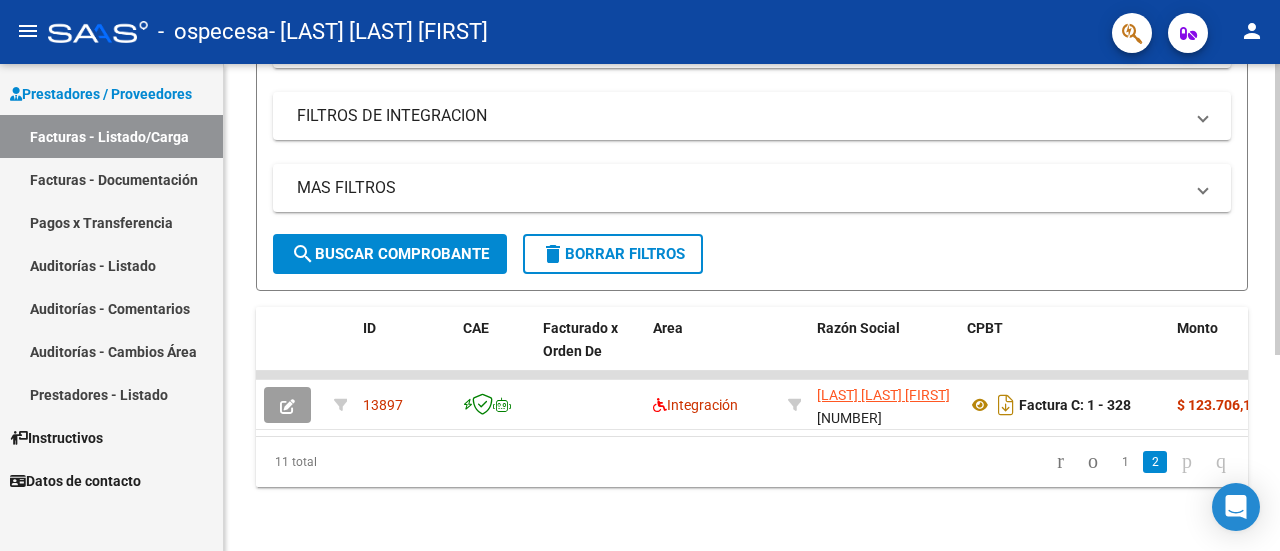 click 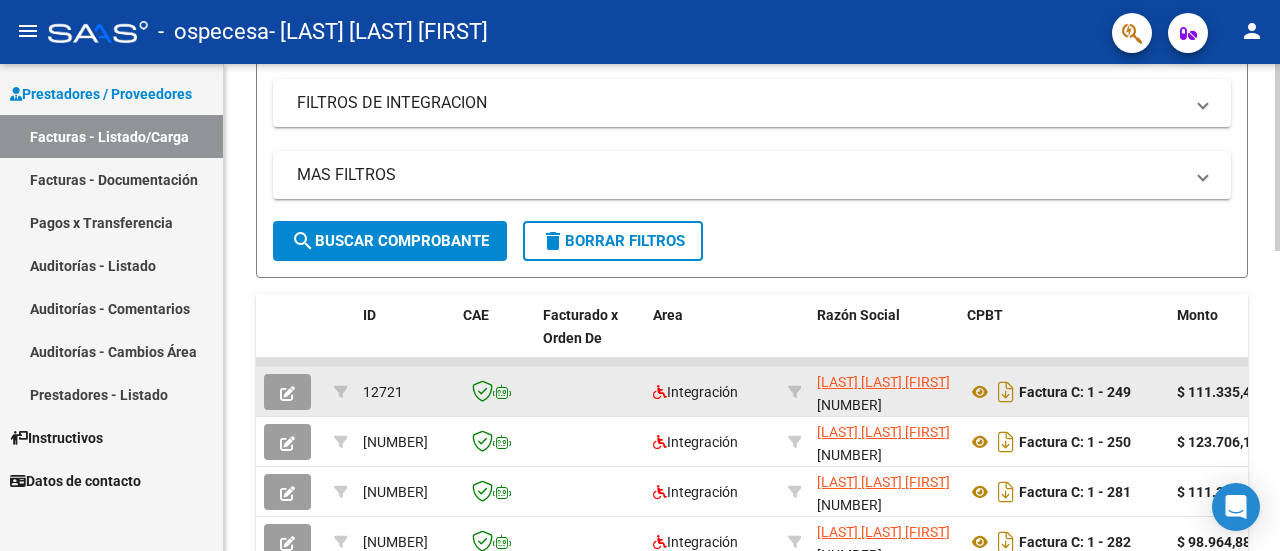scroll, scrollTop: 26, scrollLeft: 0, axis: vertical 